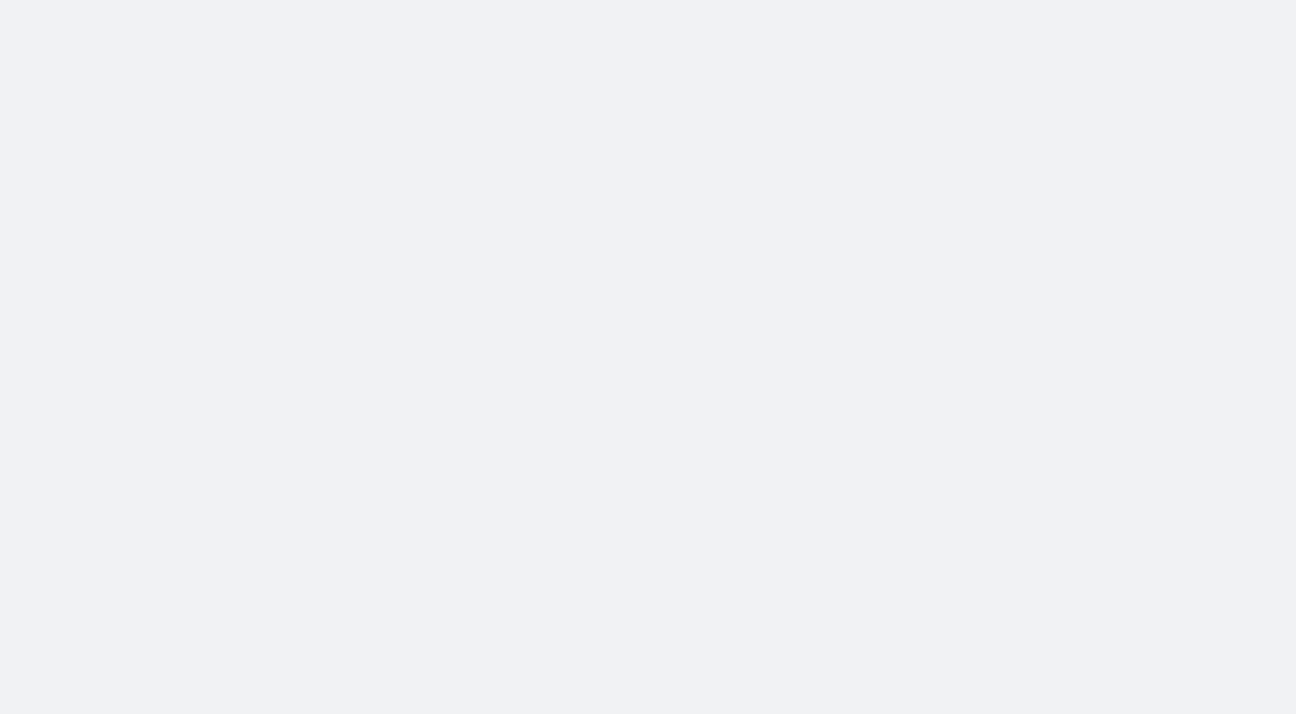 scroll, scrollTop: 0, scrollLeft: 0, axis: both 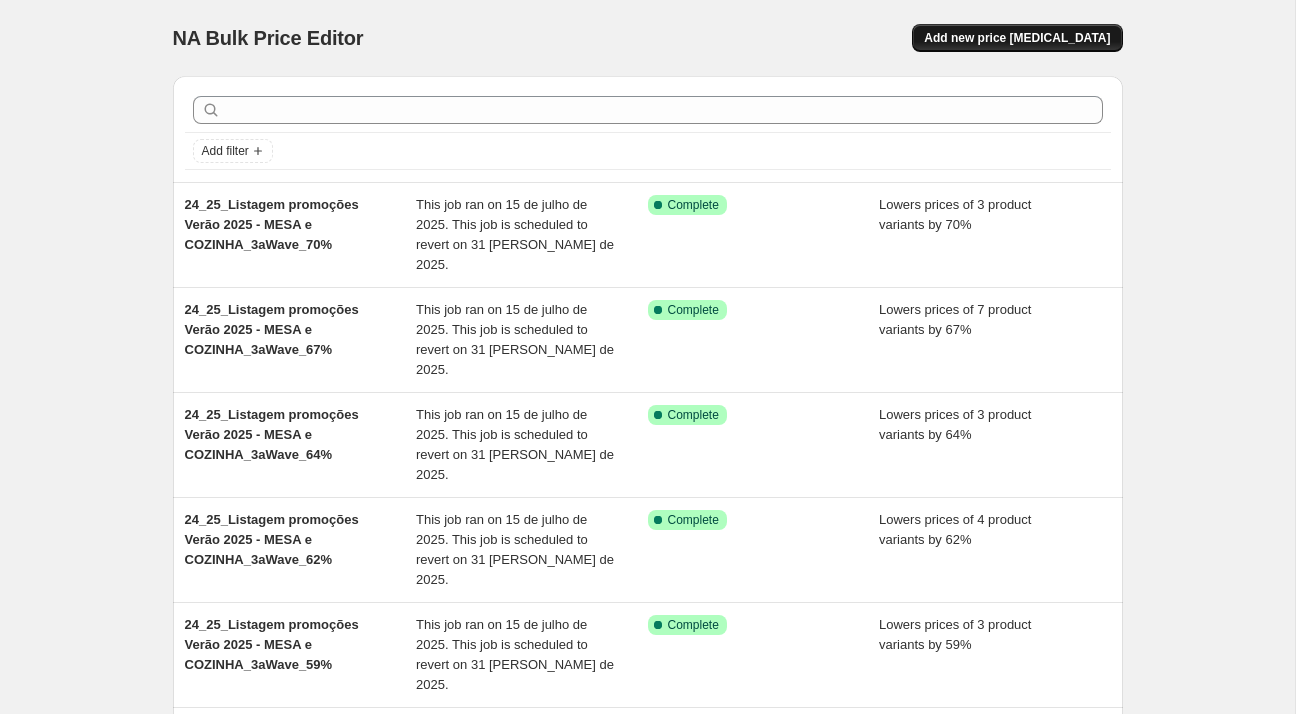 click on "Add new price [MEDICAL_DATA]" at bounding box center (1017, 38) 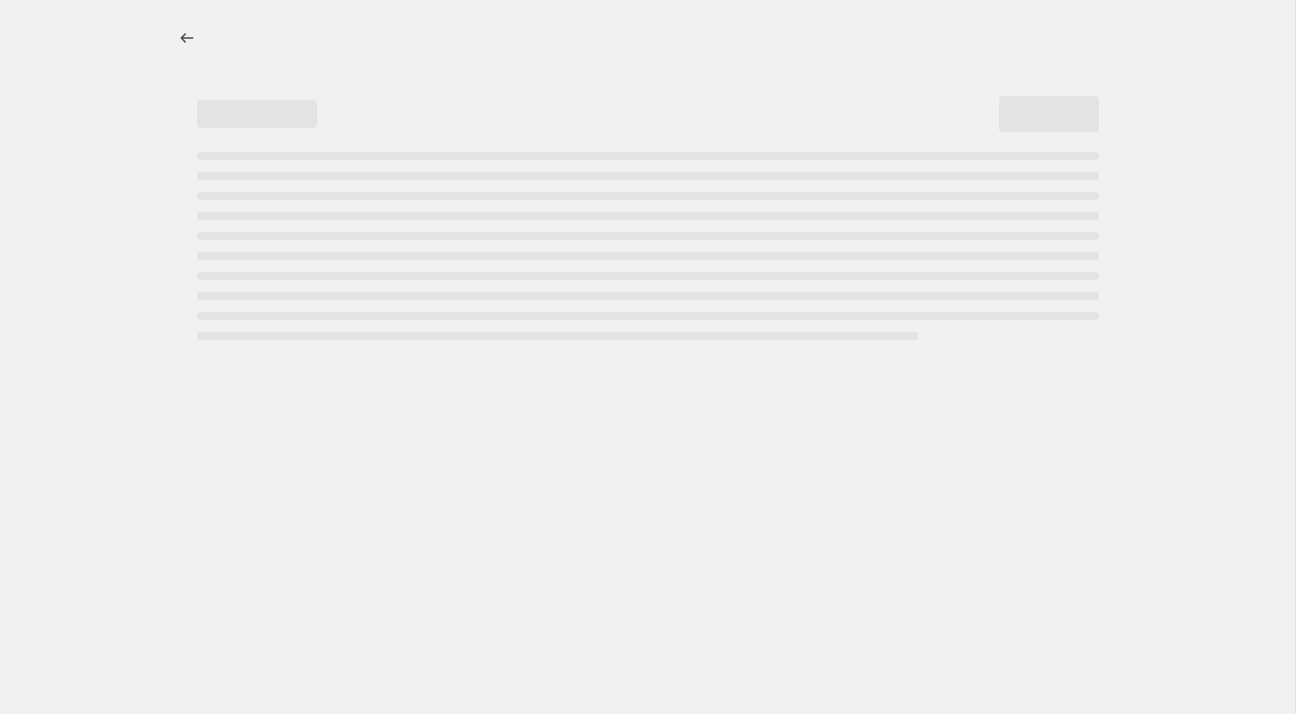 select on "percentage" 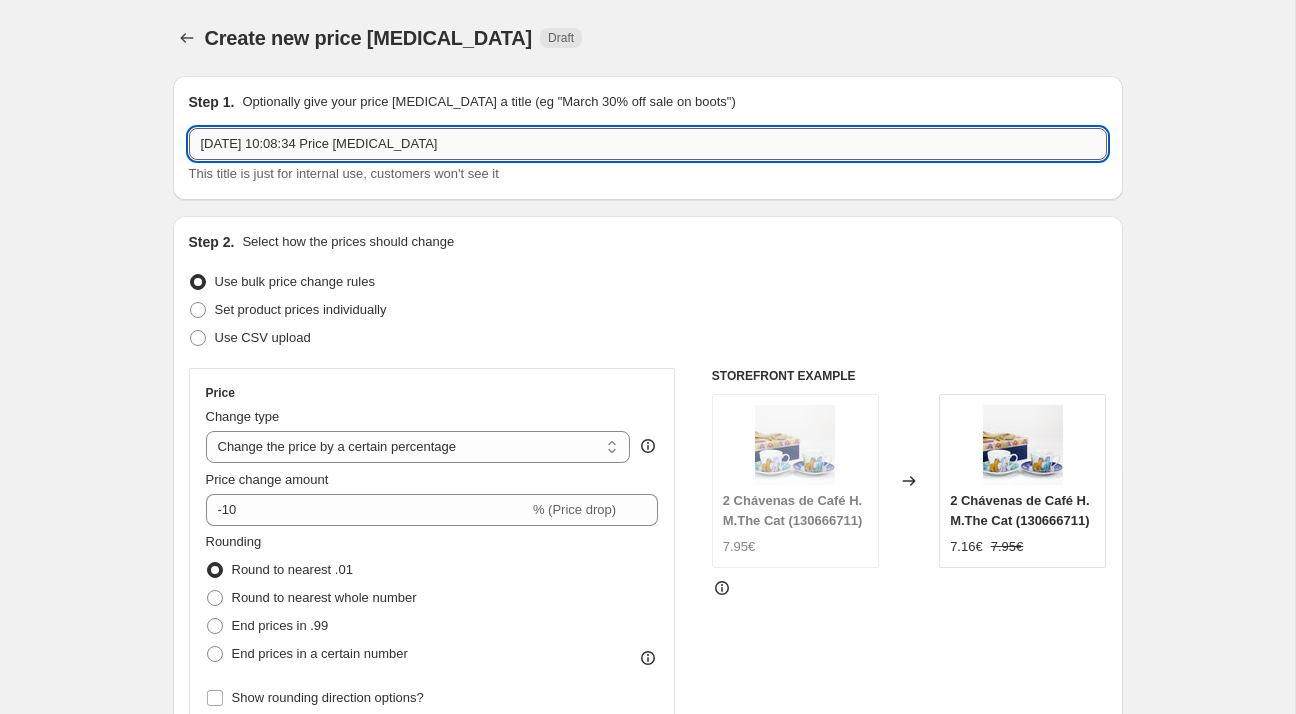 click on "[DATE] 10:08:34 Price [MEDICAL_DATA]" at bounding box center (648, 144) 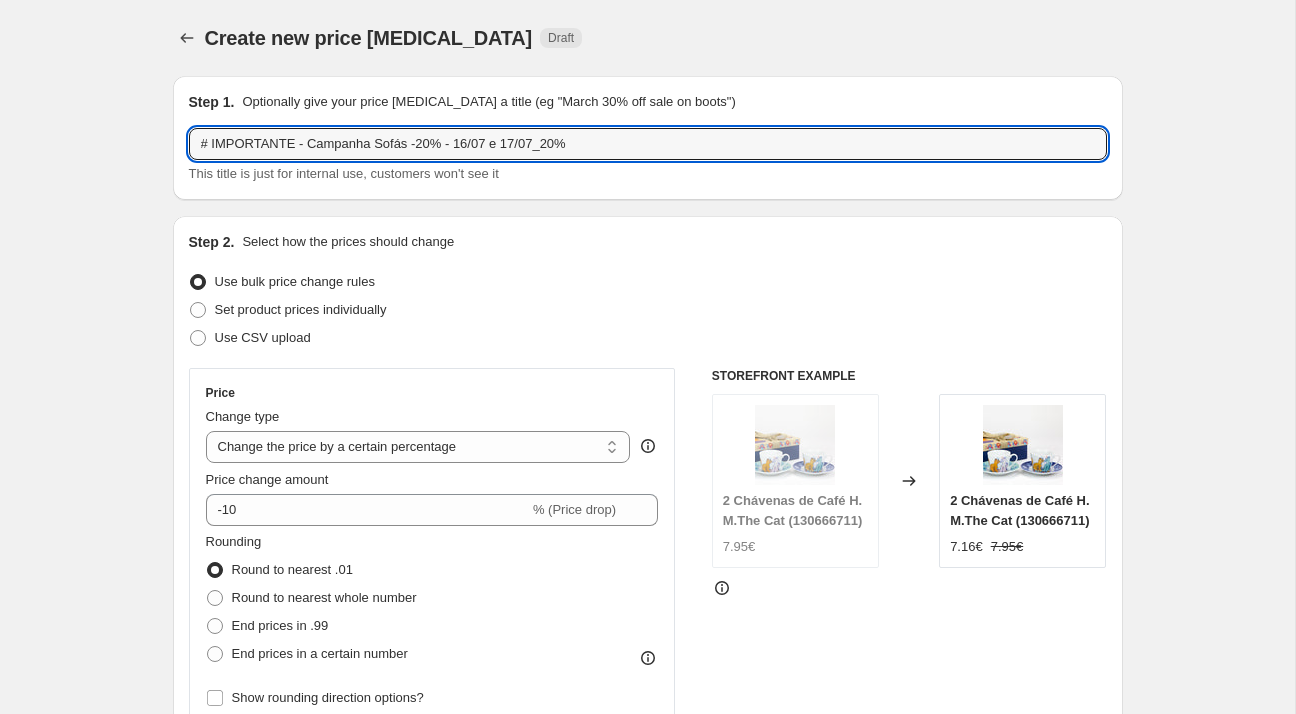 drag, startPoint x: 301, startPoint y: 137, endPoint x: 91, endPoint y: 147, distance: 210.23796 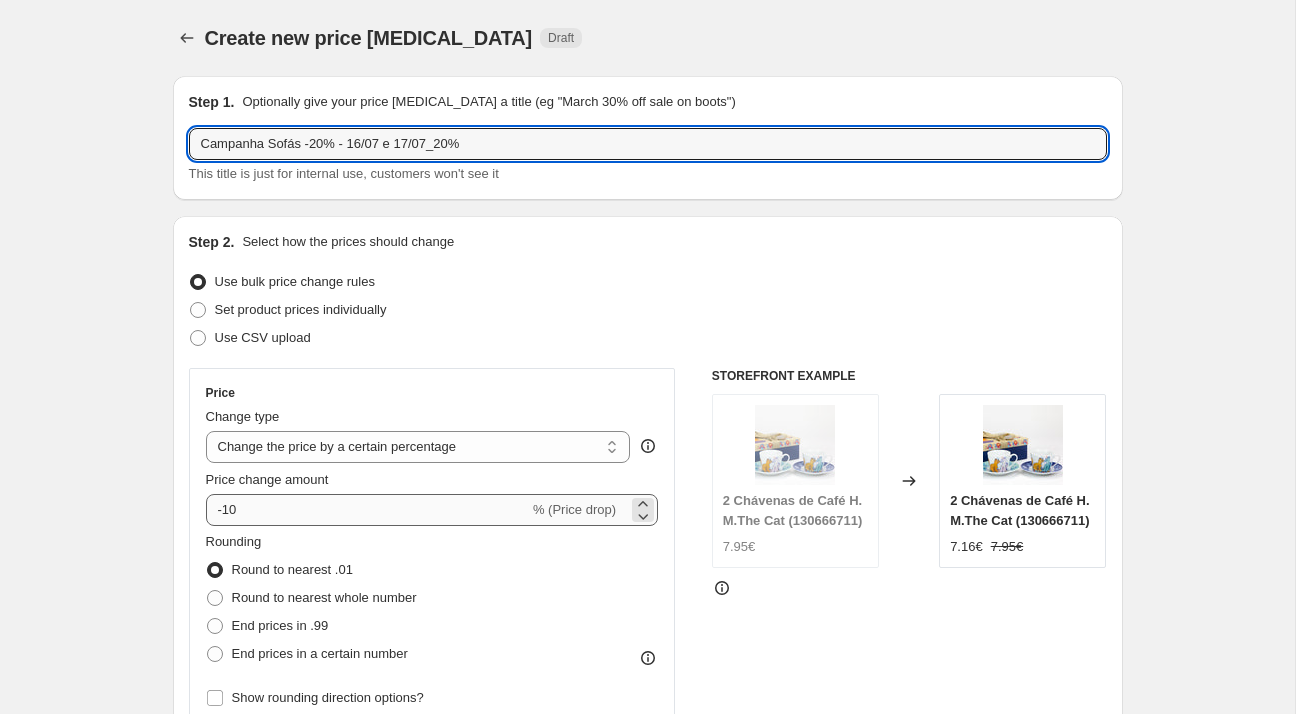 type on "Campanha Sofás -20% - 16/07 e 17/07_20%" 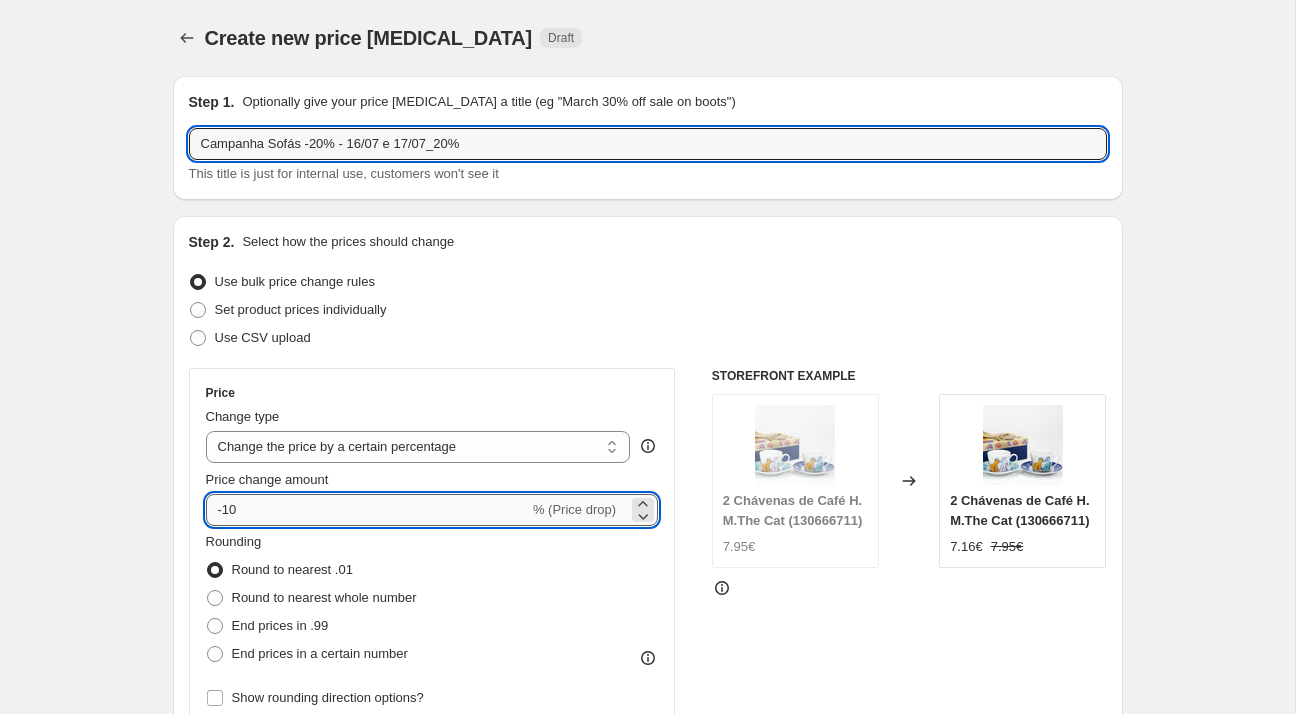 click on "-10" at bounding box center (367, 510) 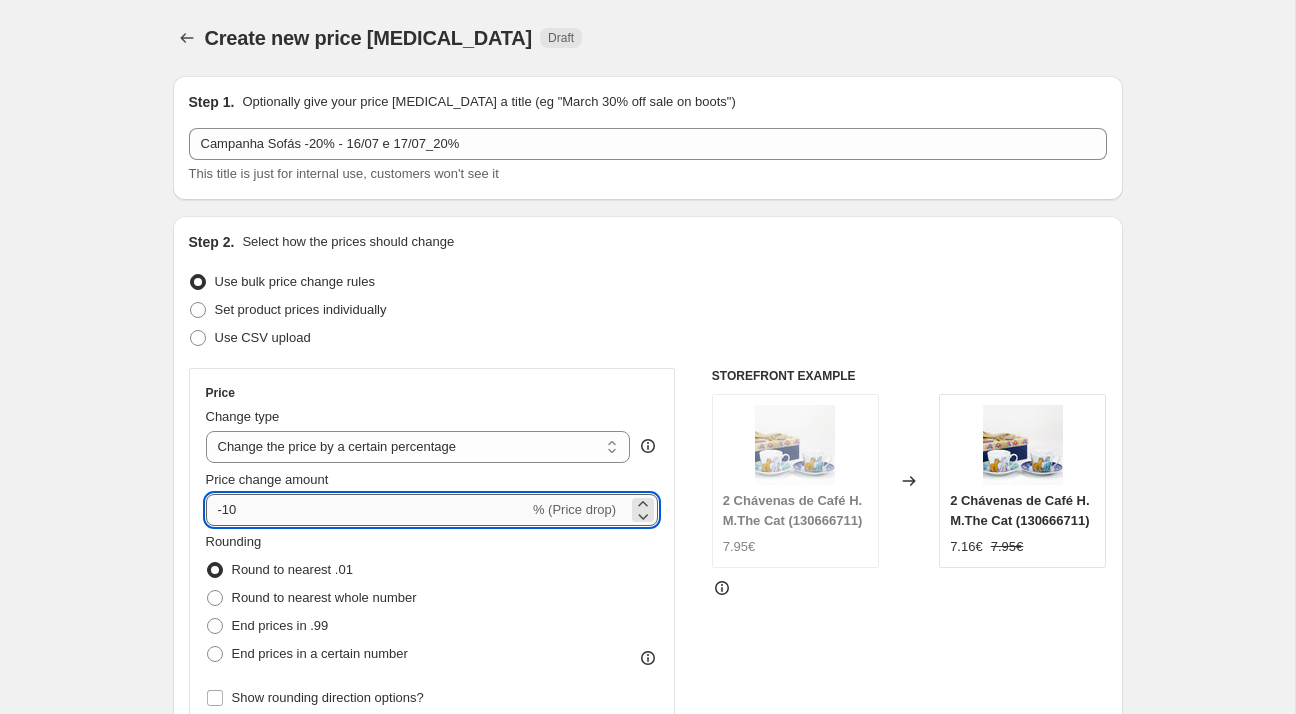 type on "-1" 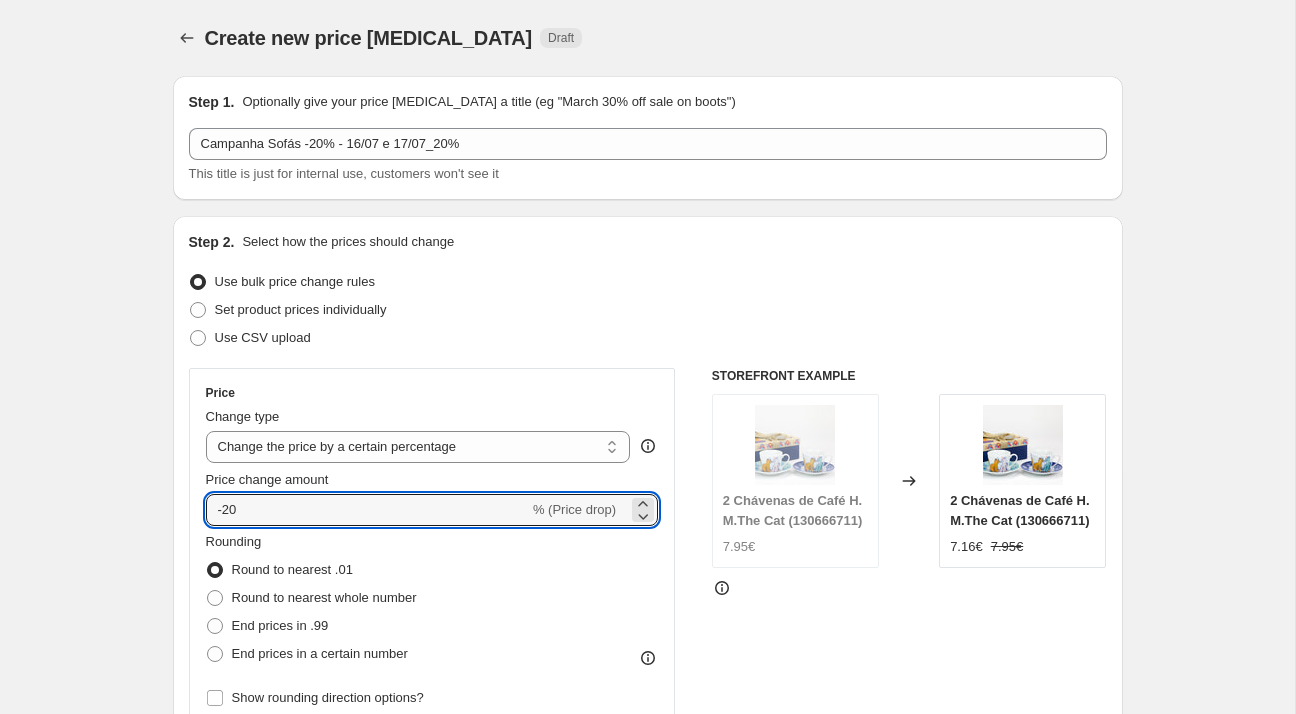 type on "-20" 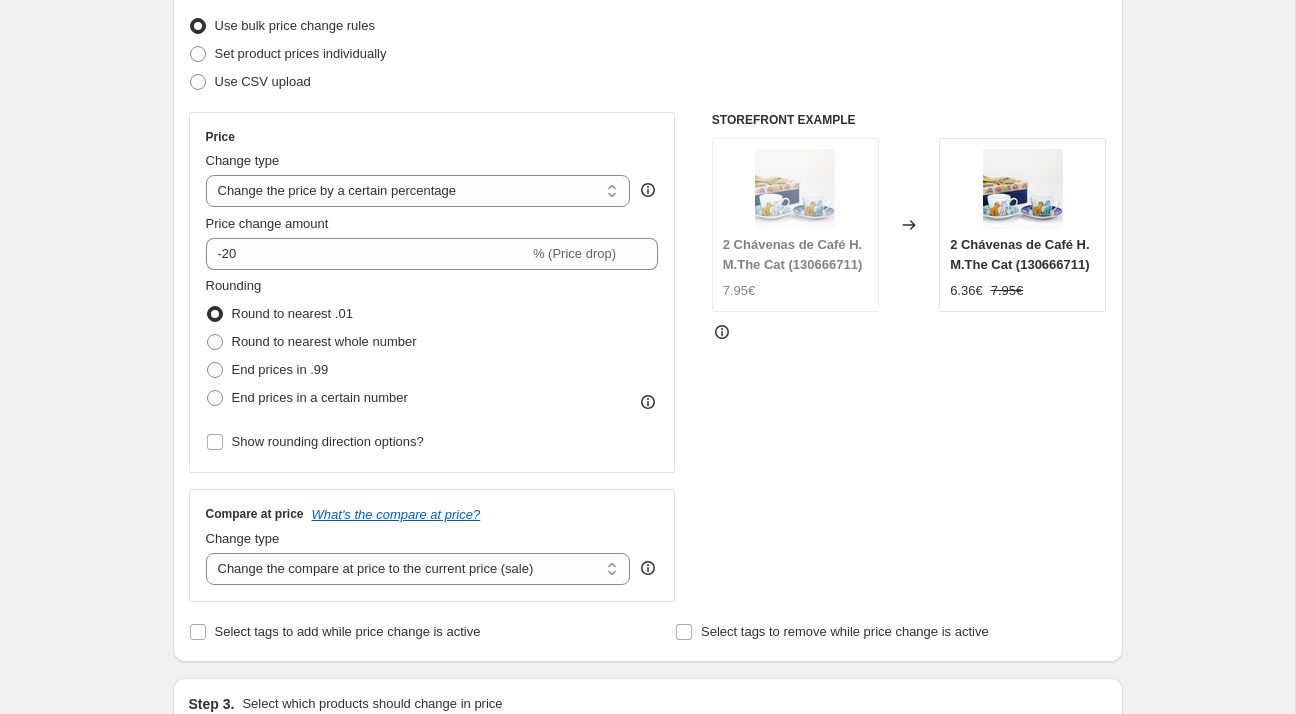scroll, scrollTop: 272, scrollLeft: 0, axis: vertical 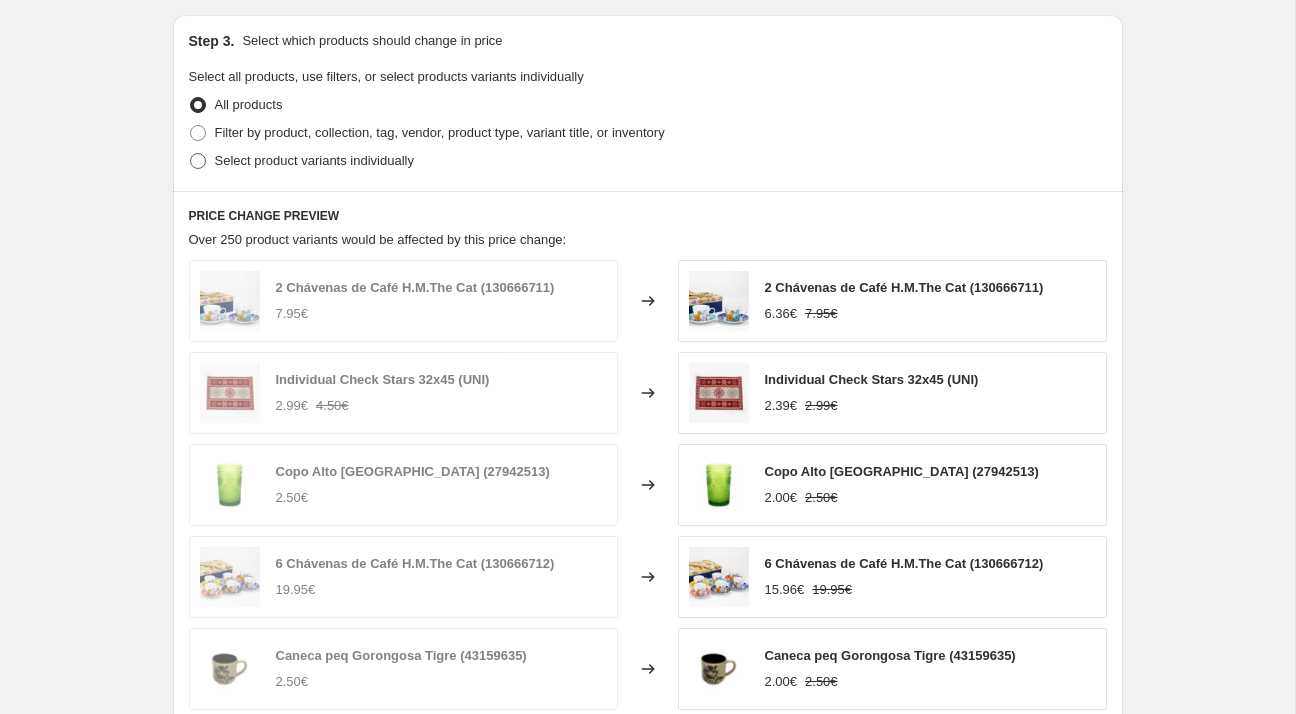 click on "Select product variants individually" at bounding box center (314, 160) 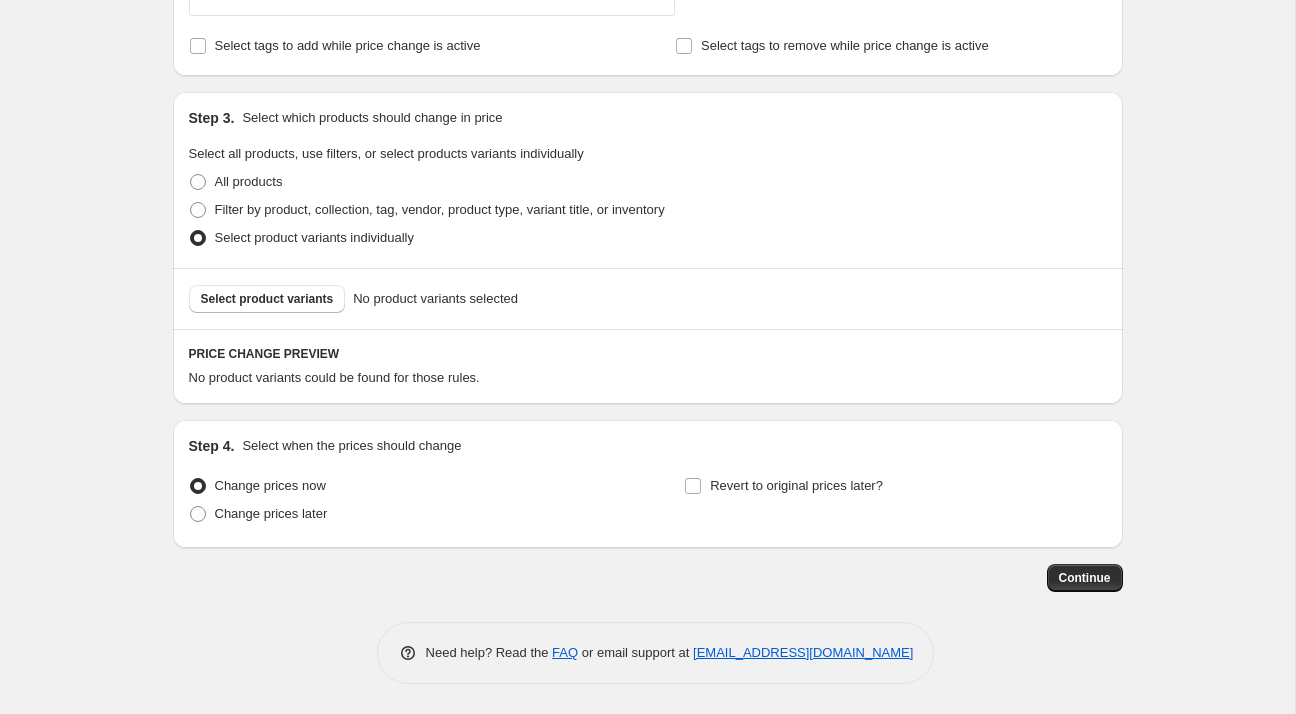 scroll, scrollTop: 840, scrollLeft: 0, axis: vertical 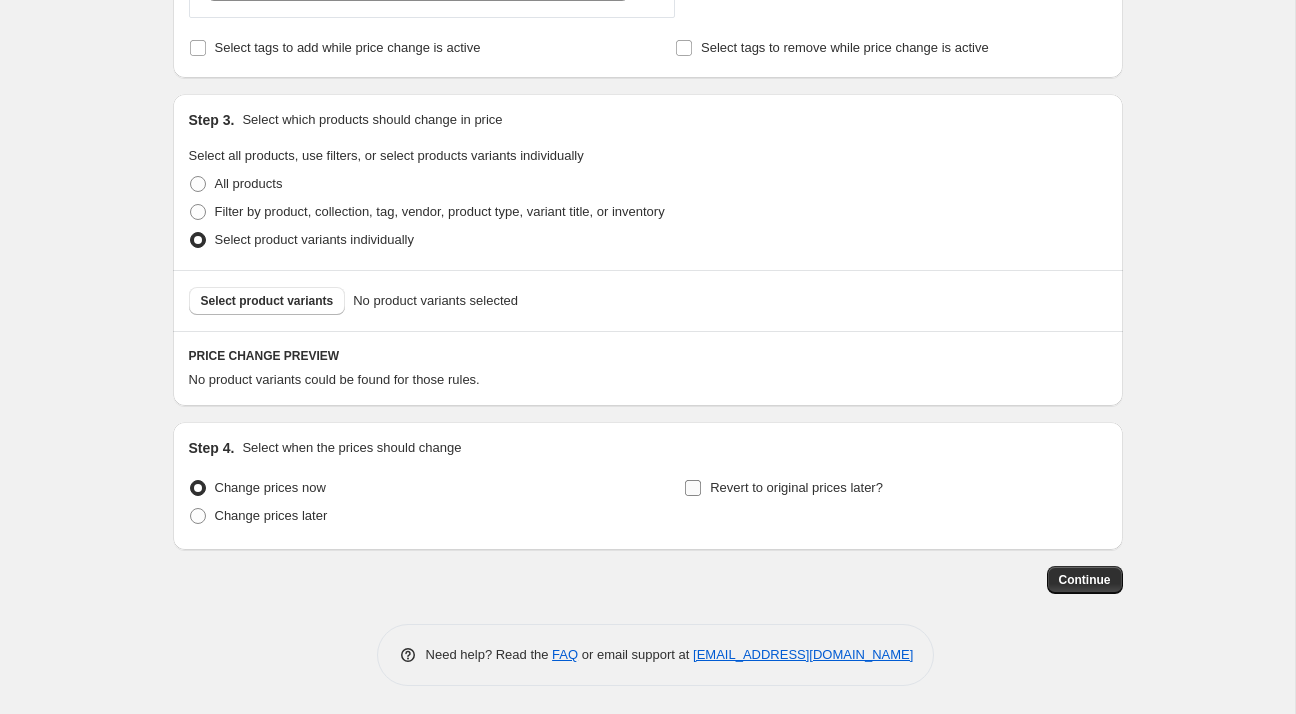 click on "Revert to original prices later?" at bounding box center [796, 487] 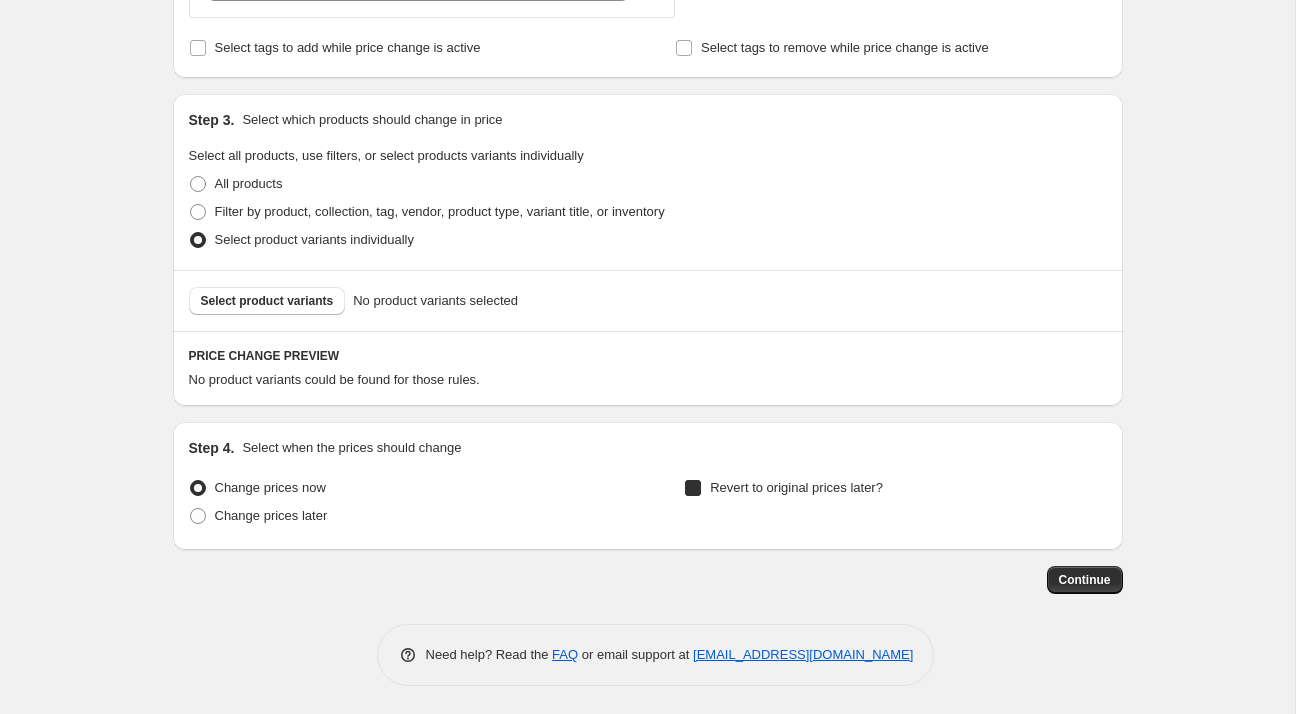 checkbox on "true" 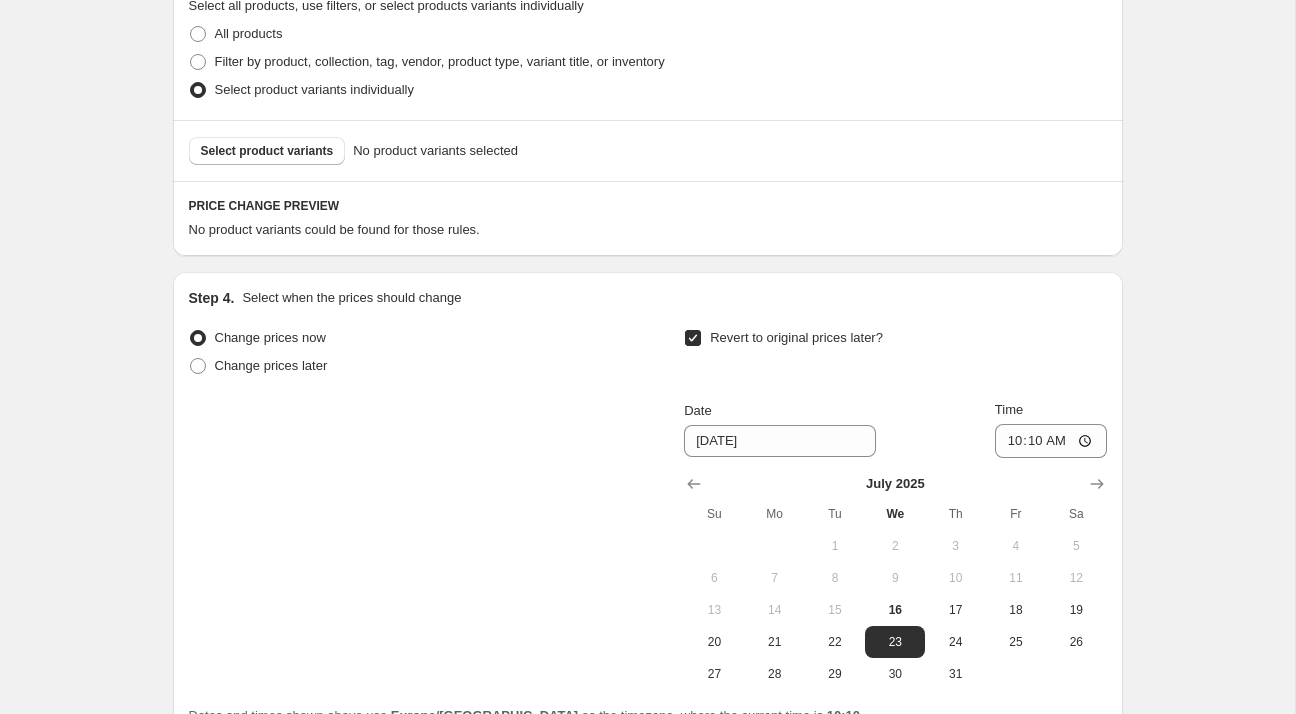 scroll, scrollTop: 1057, scrollLeft: 0, axis: vertical 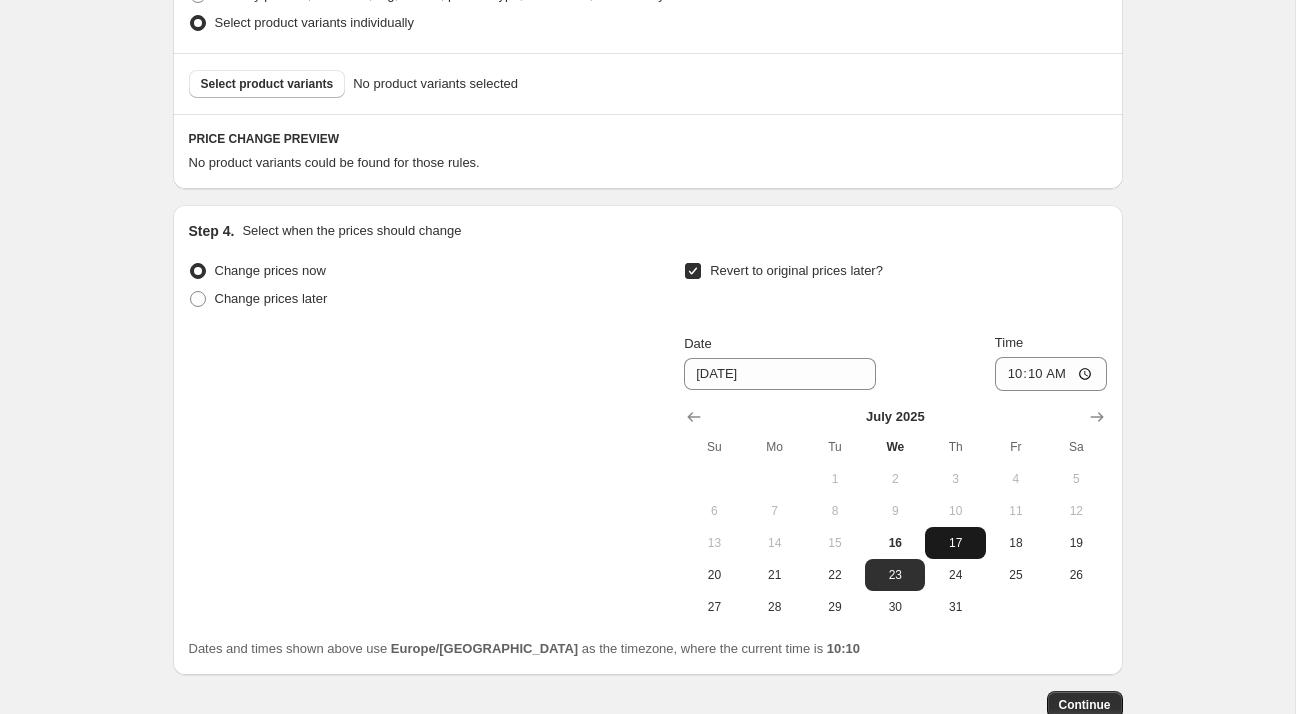 click on "17" at bounding box center (955, 543) 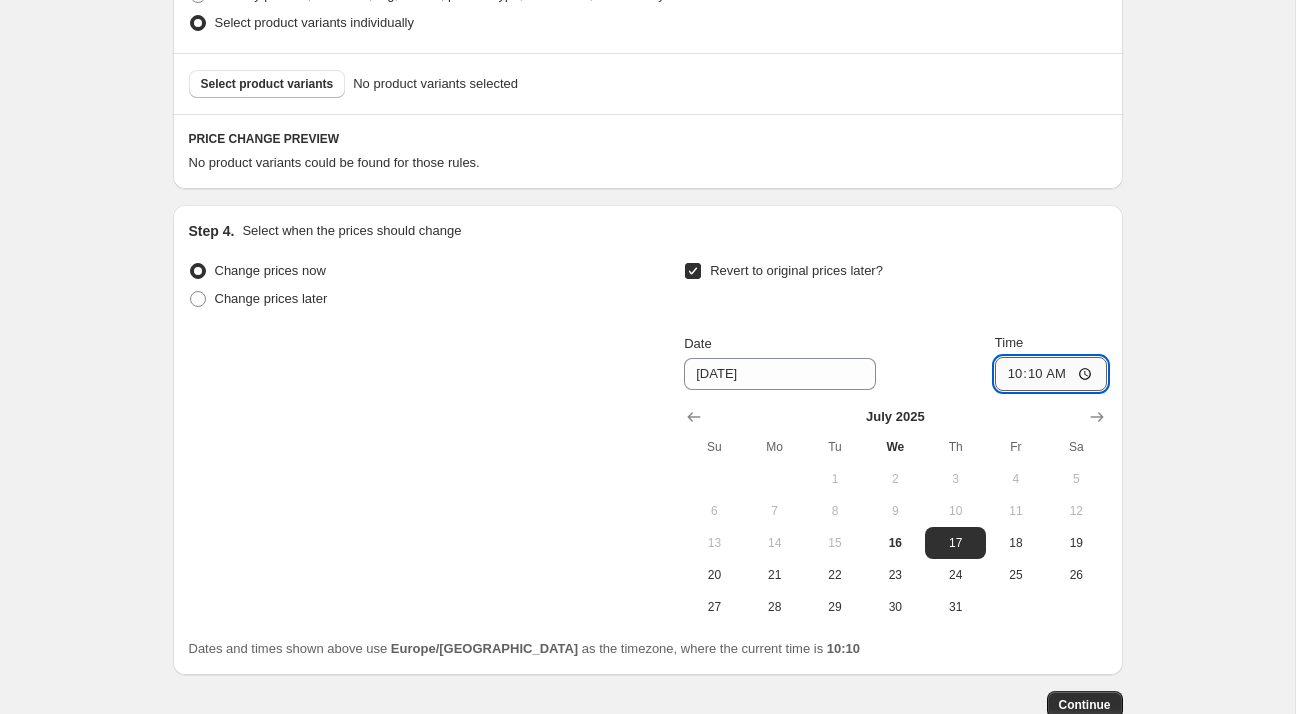 click on "10:10" at bounding box center [1051, 374] 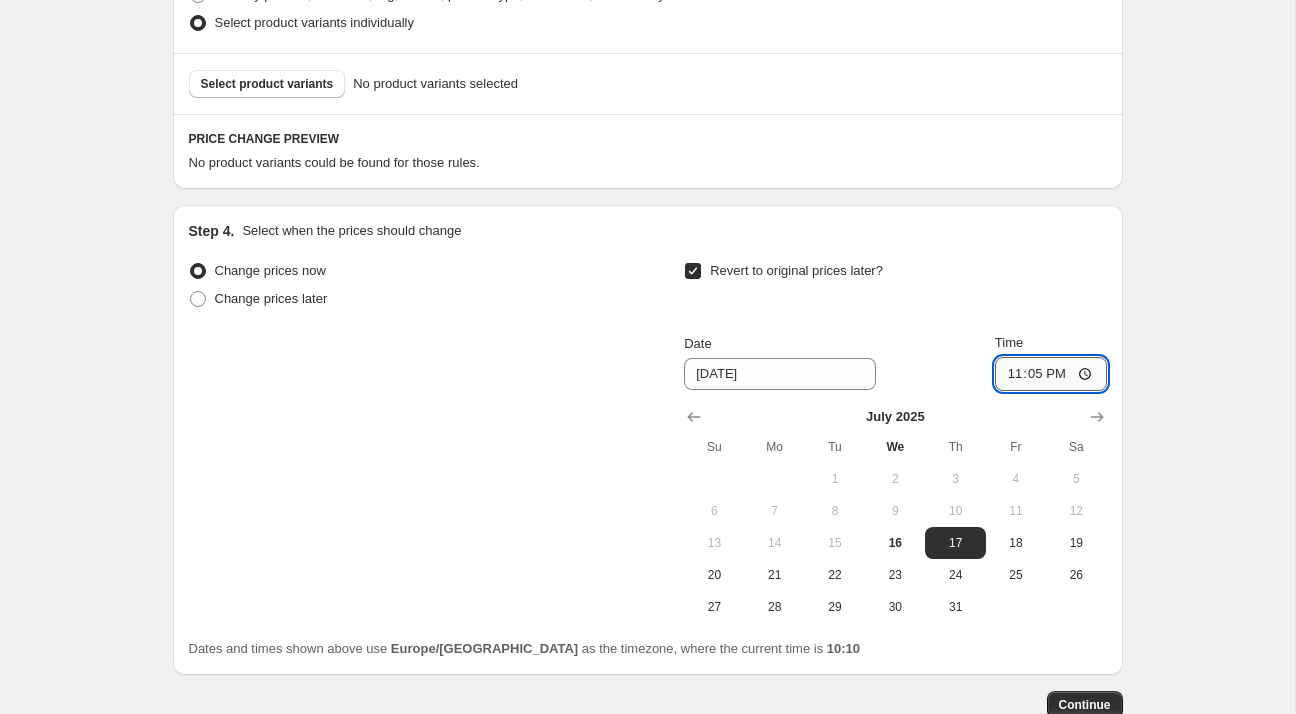 type on "23:59" 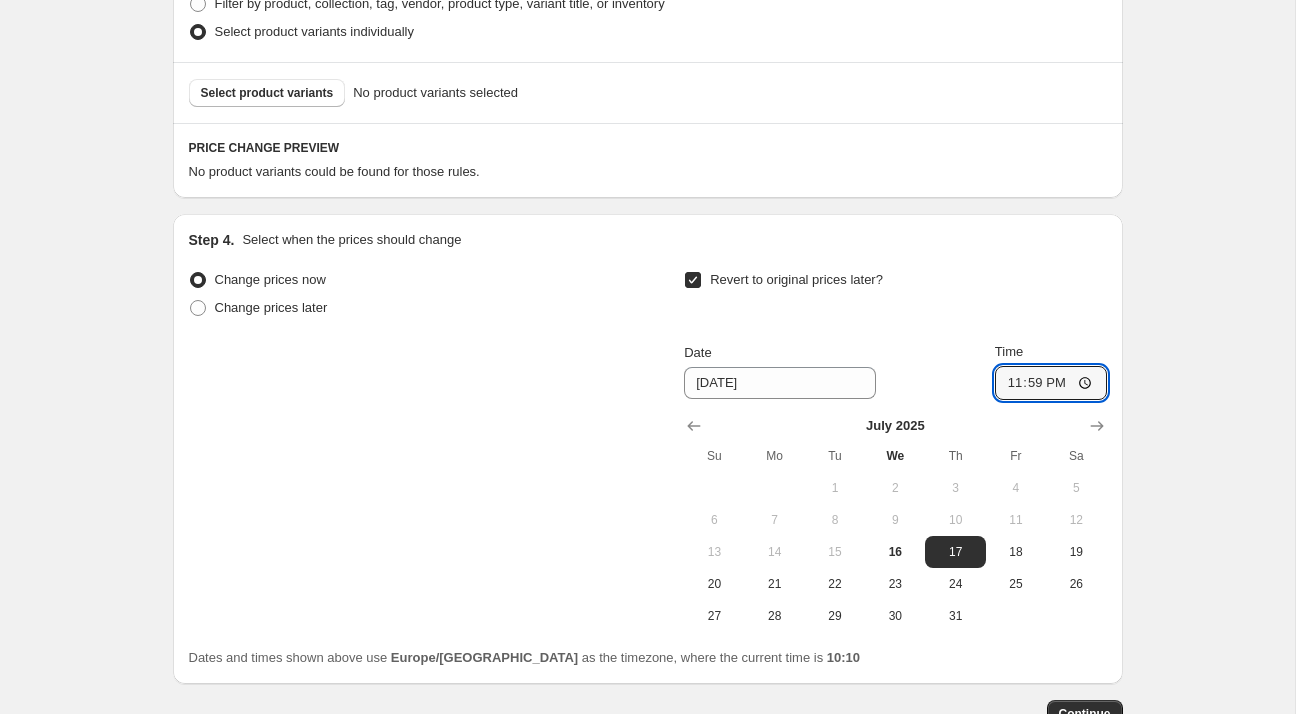 click on "Change prices now Change prices later Revert to original prices later? Date [DATE] Time 23:59 [DATE] Su Mo Tu We Th Fr Sa 1 2 3 4 5 6 7 8 9 10 11 12 13 14 15 16 17 18 19 20 21 22 23 24 25 26 27 28 29 30 31" at bounding box center [648, 449] 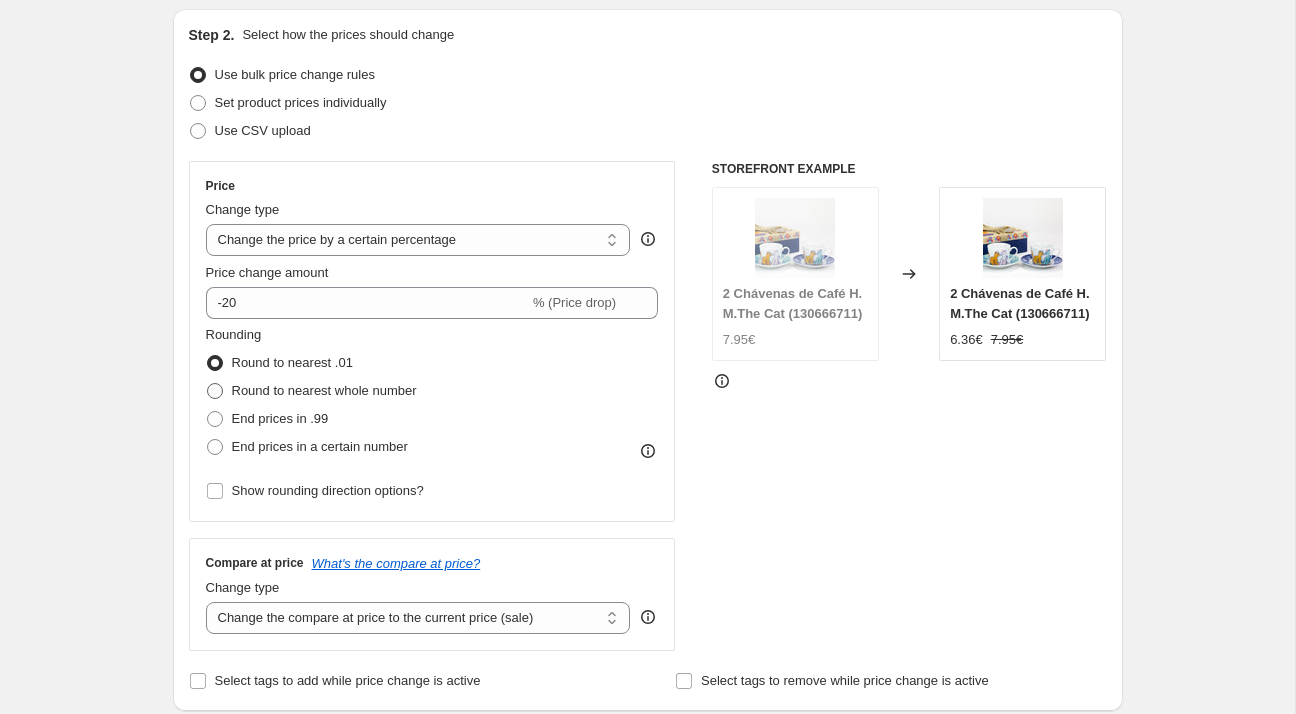 scroll, scrollTop: 276, scrollLeft: 0, axis: vertical 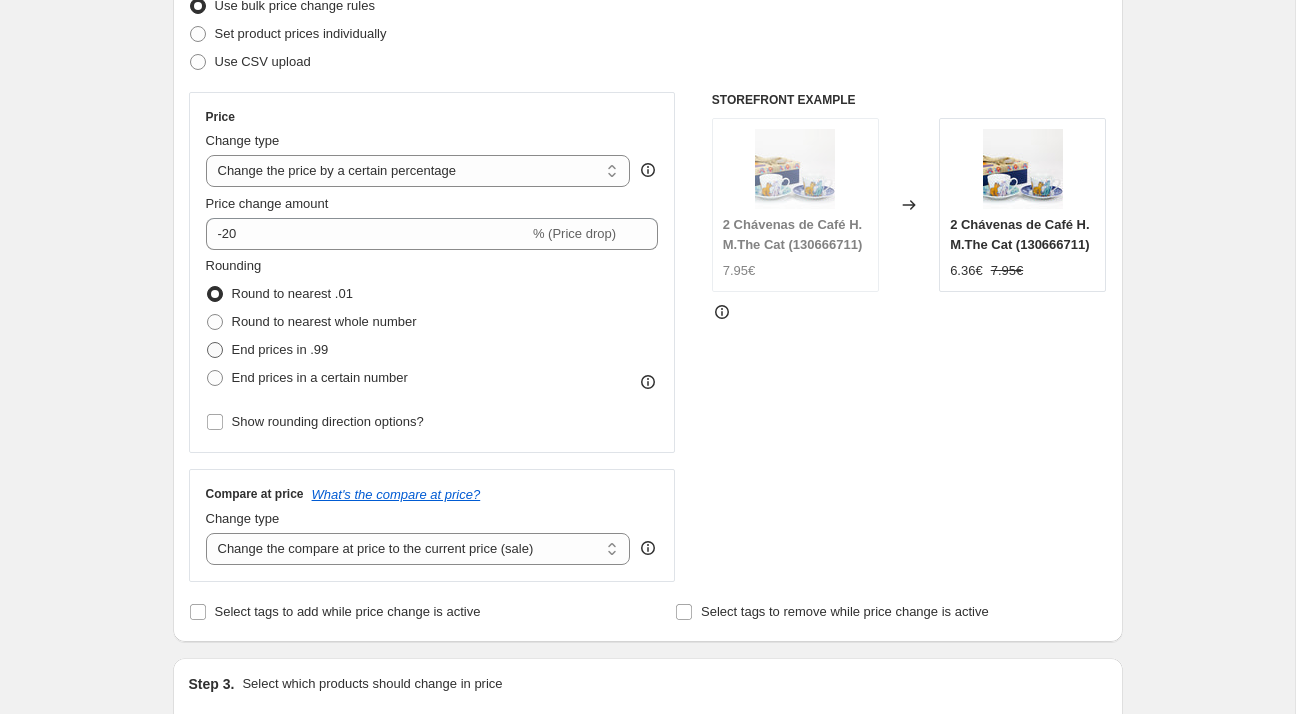 click on "End prices in .99" at bounding box center (267, 350) 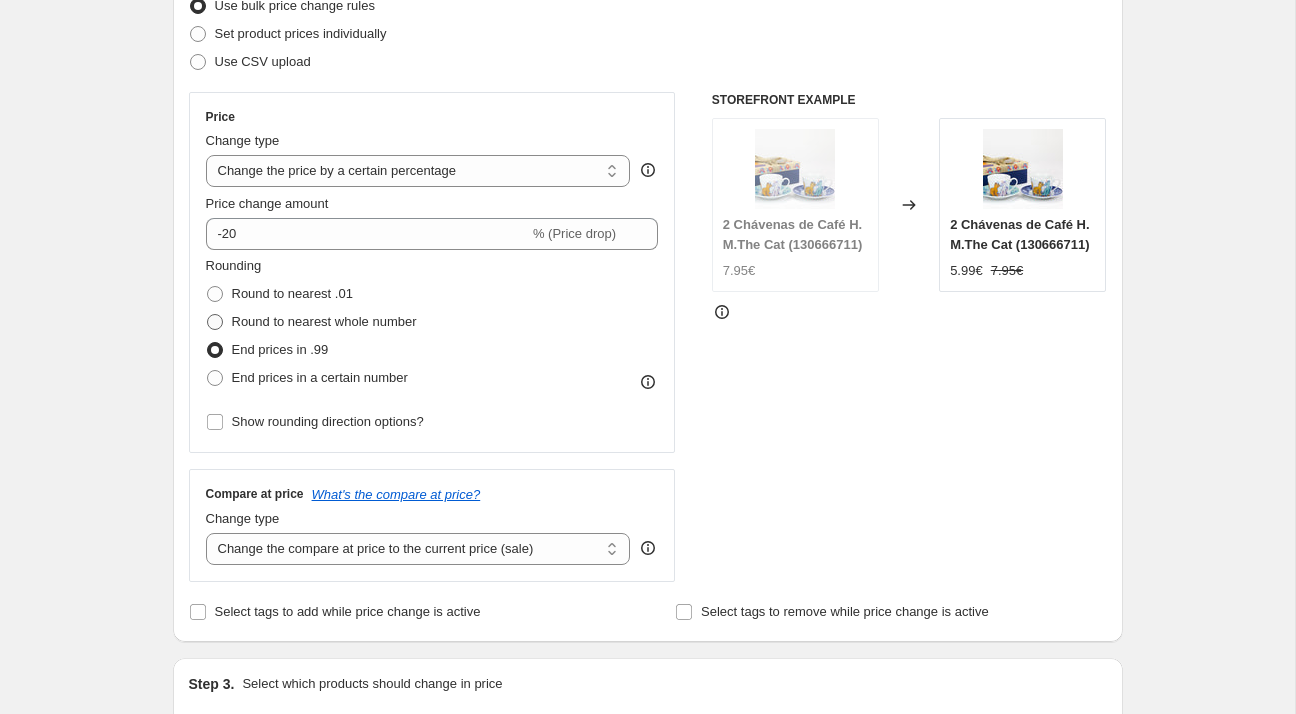 click on "Round to nearest whole number" at bounding box center [324, 321] 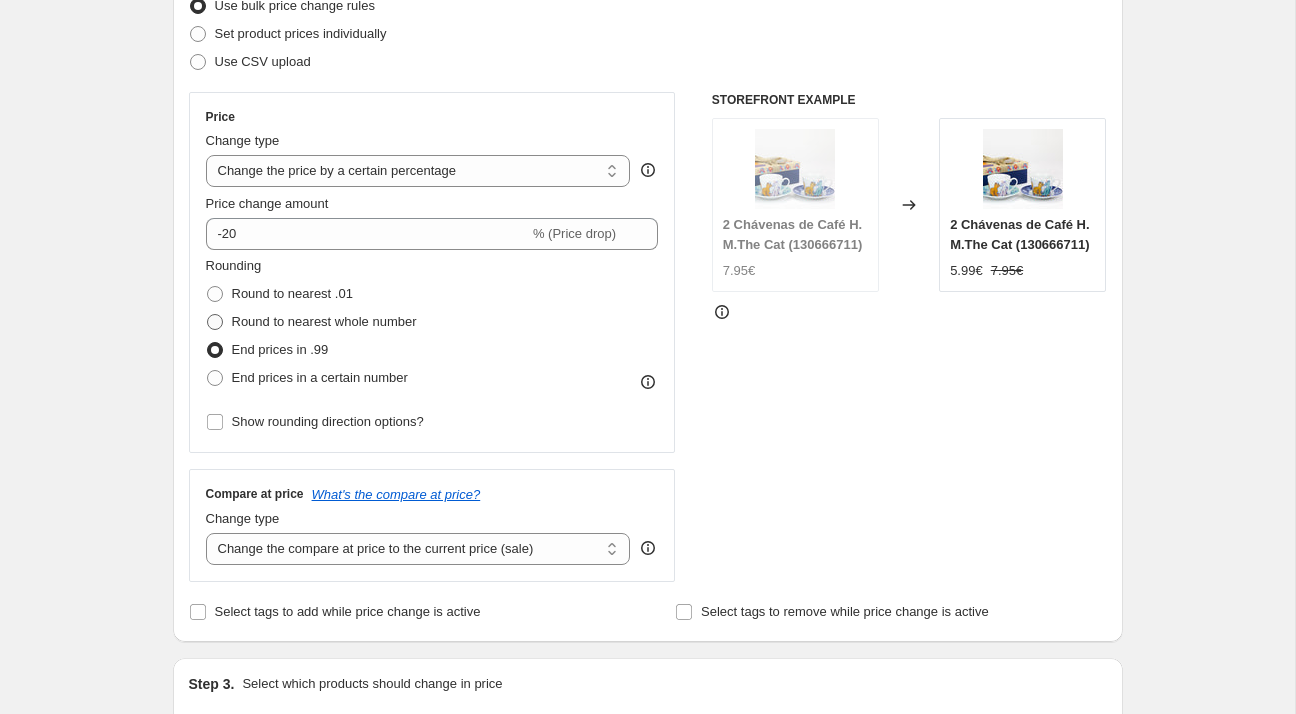 radio on "true" 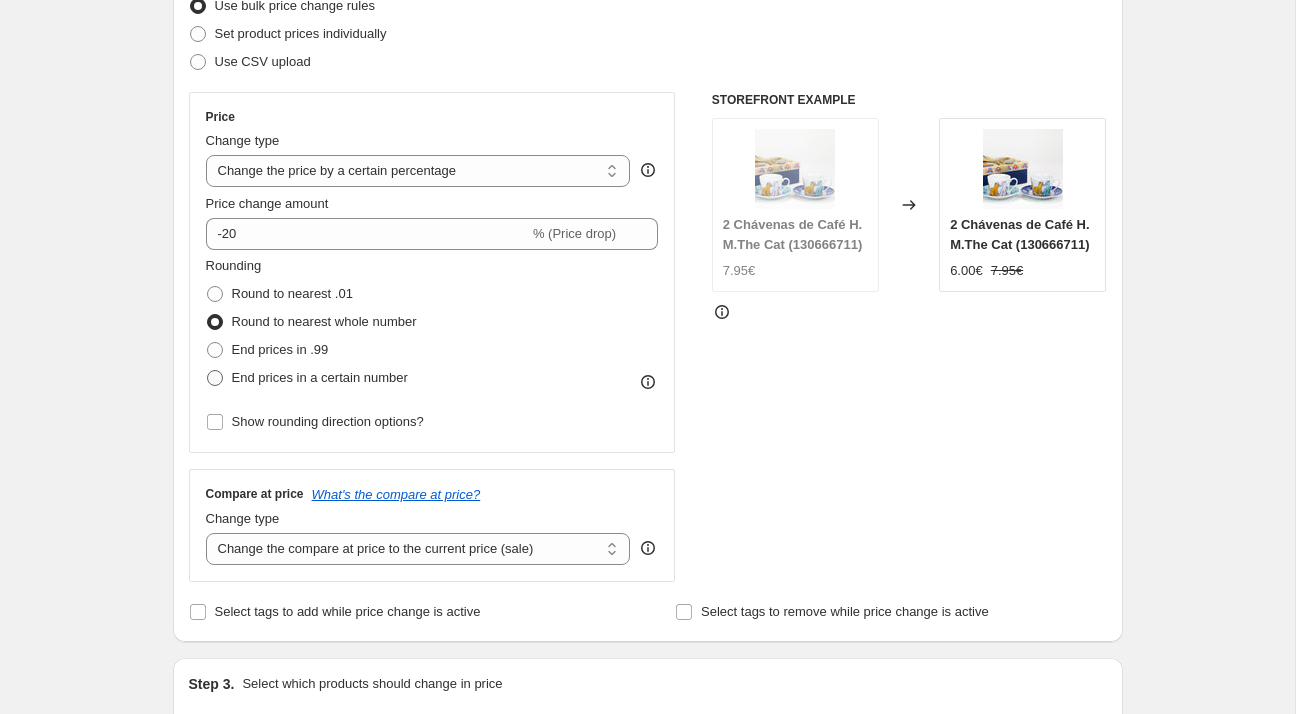 click on "End prices in a certain number" at bounding box center [320, 377] 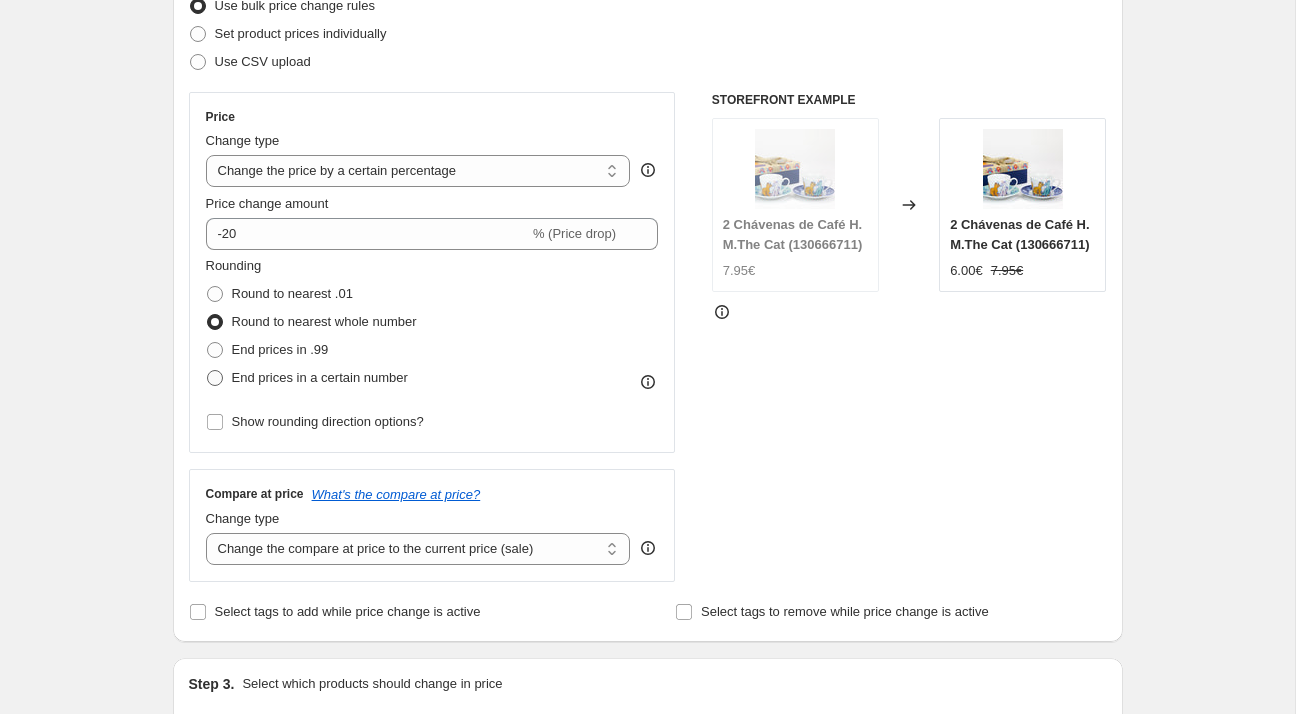 radio on "true" 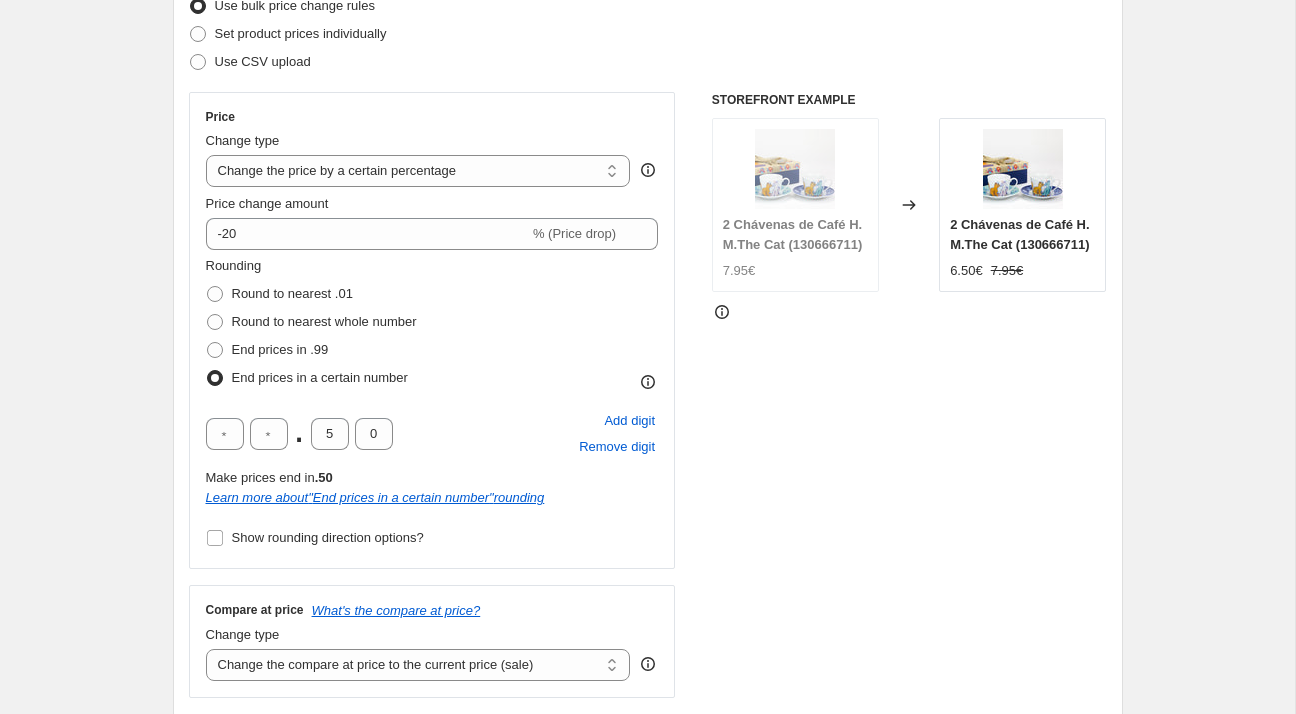 click on ". 5 0" at bounding box center (299, 434) 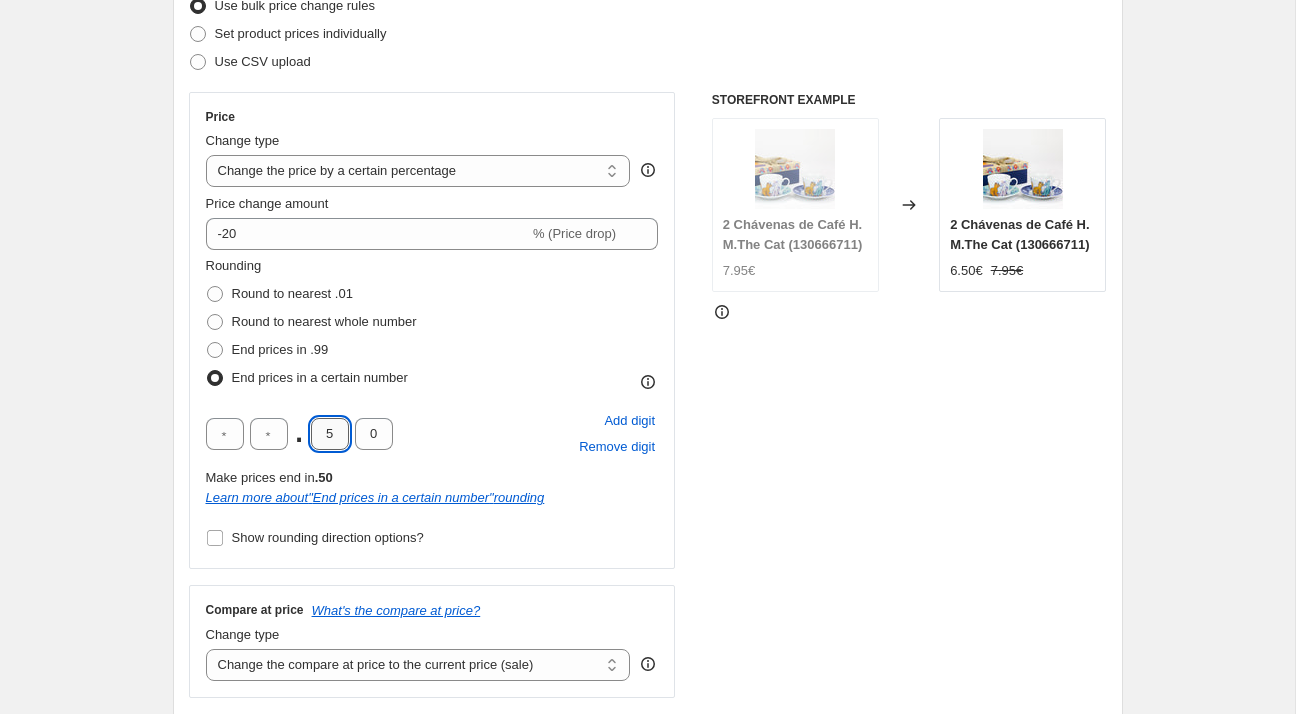 click on "5" at bounding box center [330, 434] 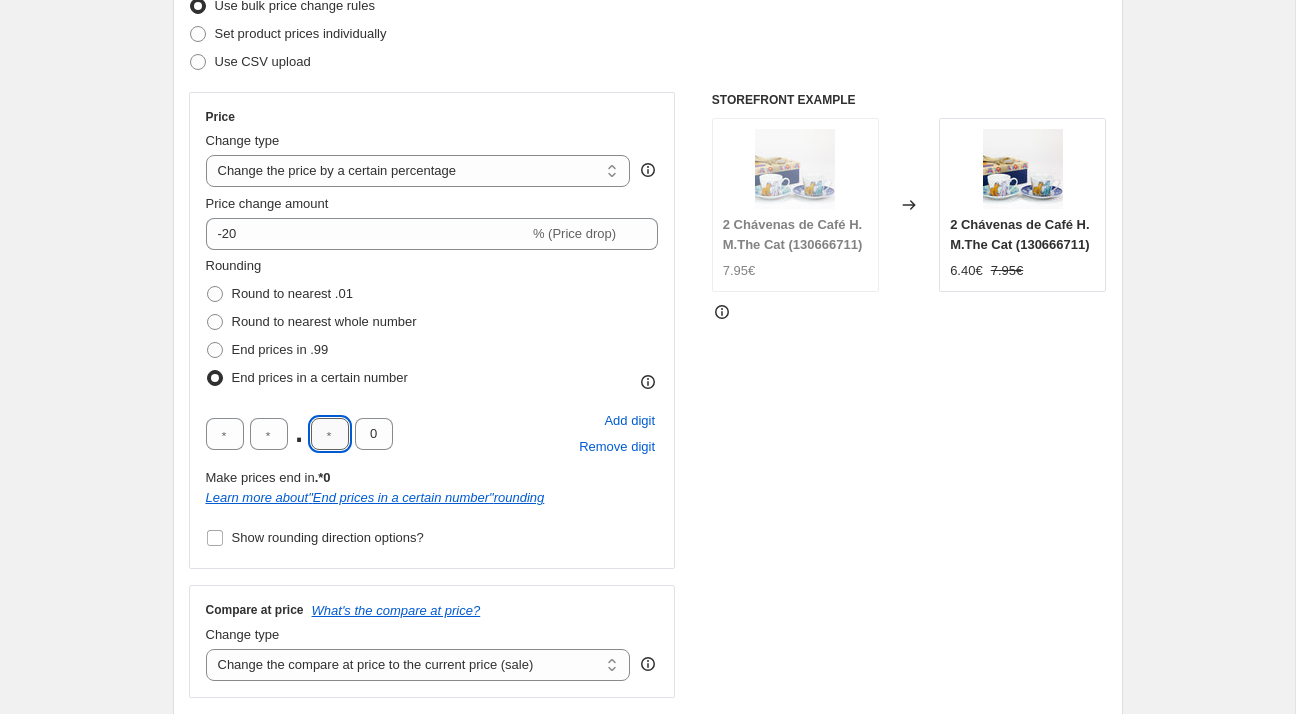type on "2" 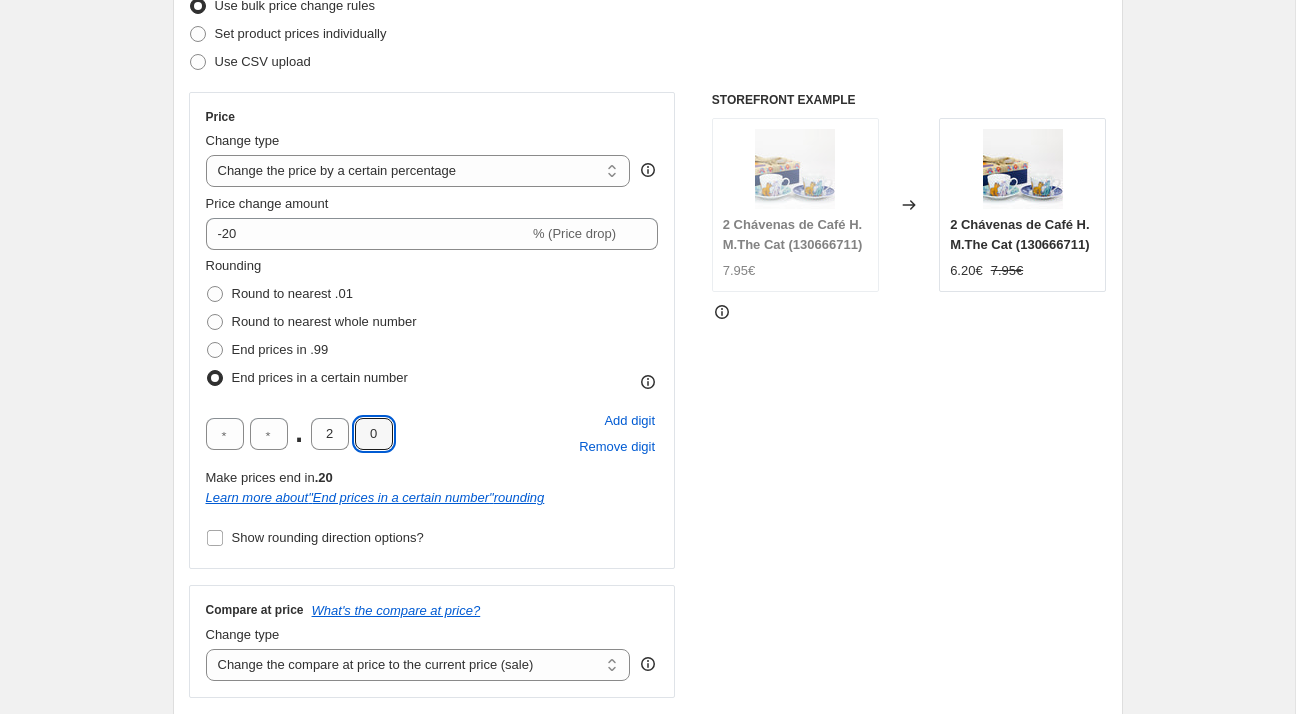 click on "Create new price [MEDICAL_DATA]. This page is ready Create new price [MEDICAL_DATA] Draft Step 1. Optionally give your price [MEDICAL_DATA] a title (eg "March 30% off sale on boots") Campanha Sofás -20% - 16/07 e 17/07_20% This title is just for internal use, customers won't see it Step 2. Select how the prices should change Use bulk price change rules Set product prices individually Use CSV upload Price Change type Change the price to a certain amount Change the price by a certain amount Change the price by a certain percentage Change the price to the current compare at price (price before sale) Change the price by a certain amount relative to the compare at price Change the price by a certain percentage relative to the compare at price Don't change the price Change the price by a certain percentage relative to the cost per item Change price to certain cost margin Change the price by a certain percentage Price change amount -20 % (Price drop) Rounding Round to nearest .01 Round to nearest whole number End prices in .99" at bounding box center (648, 731) 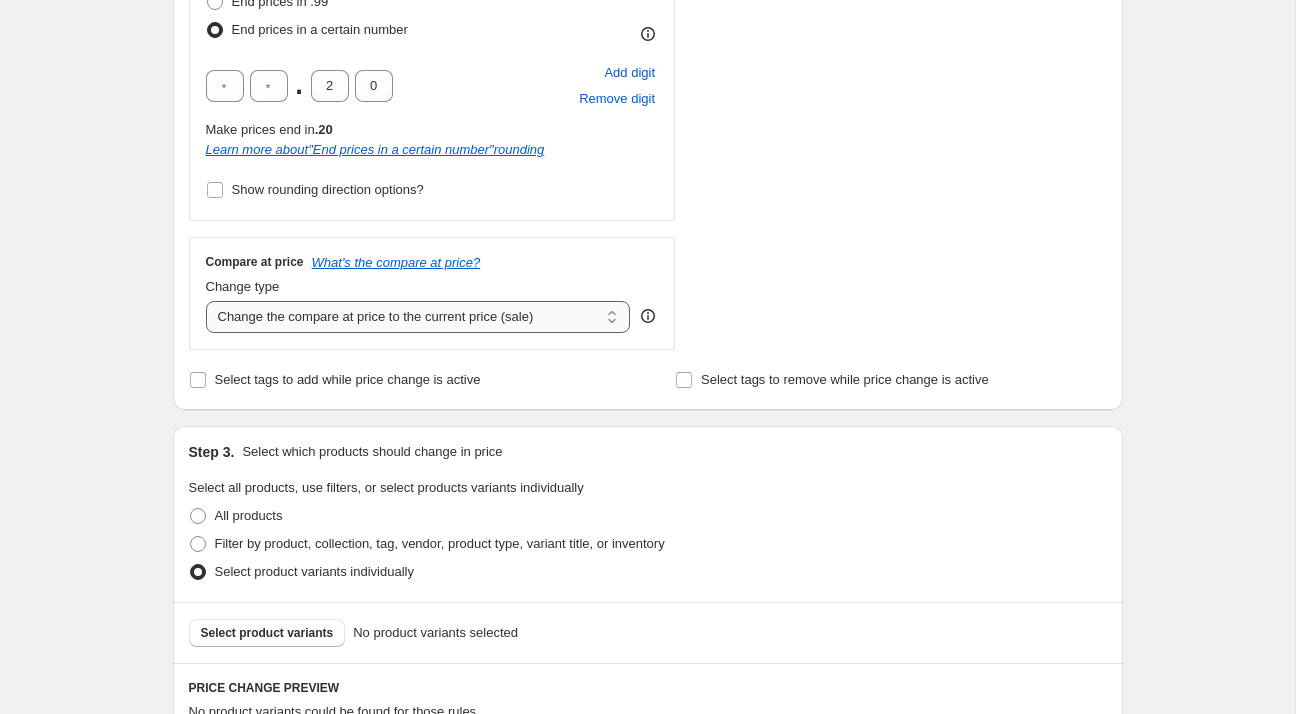 scroll, scrollTop: 633, scrollLeft: 0, axis: vertical 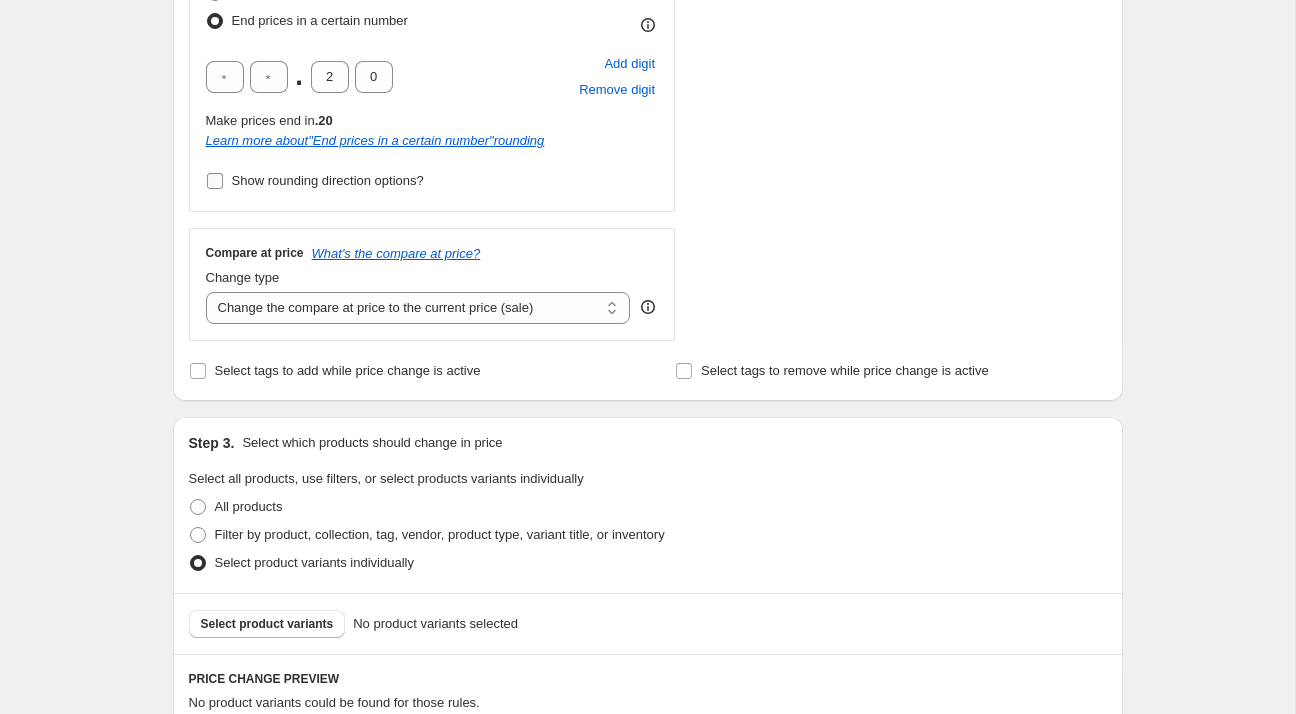 click on "Show rounding direction options?" at bounding box center (315, 181) 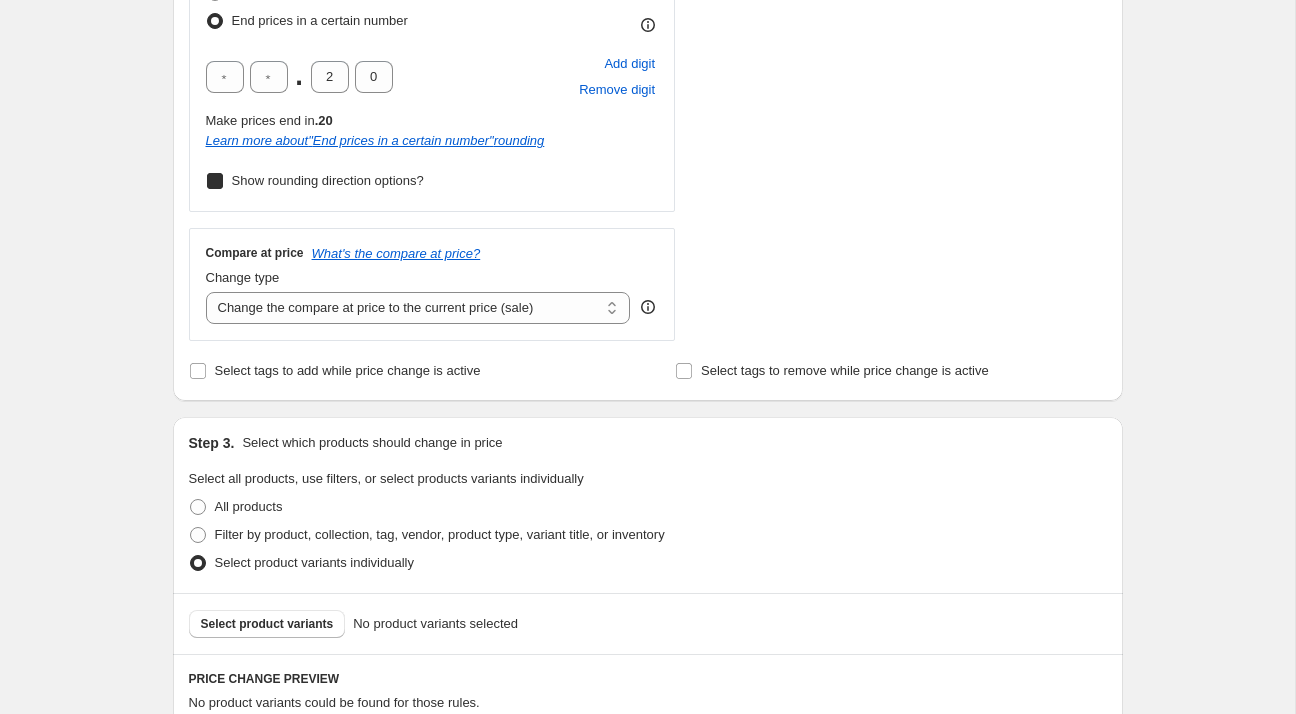 checkbox on "true" 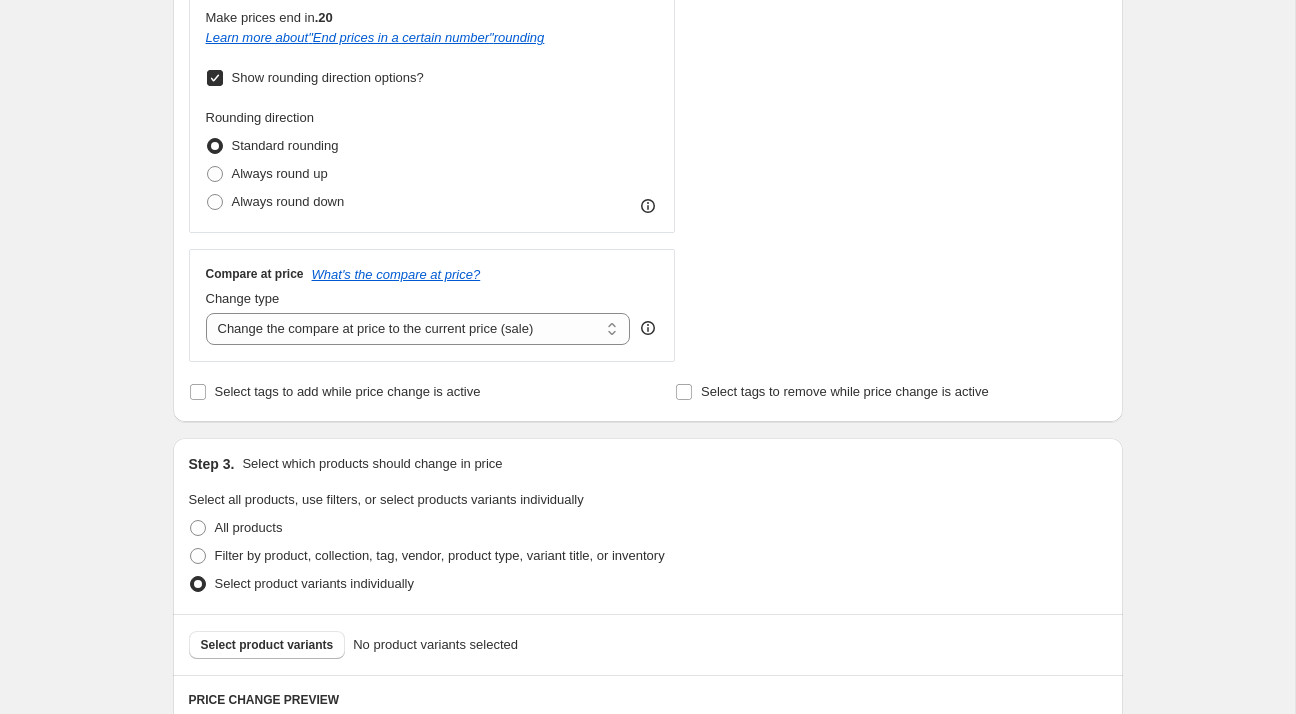 scroll, scrollTop: 1088, scrollLeft: 0, axis: vertical 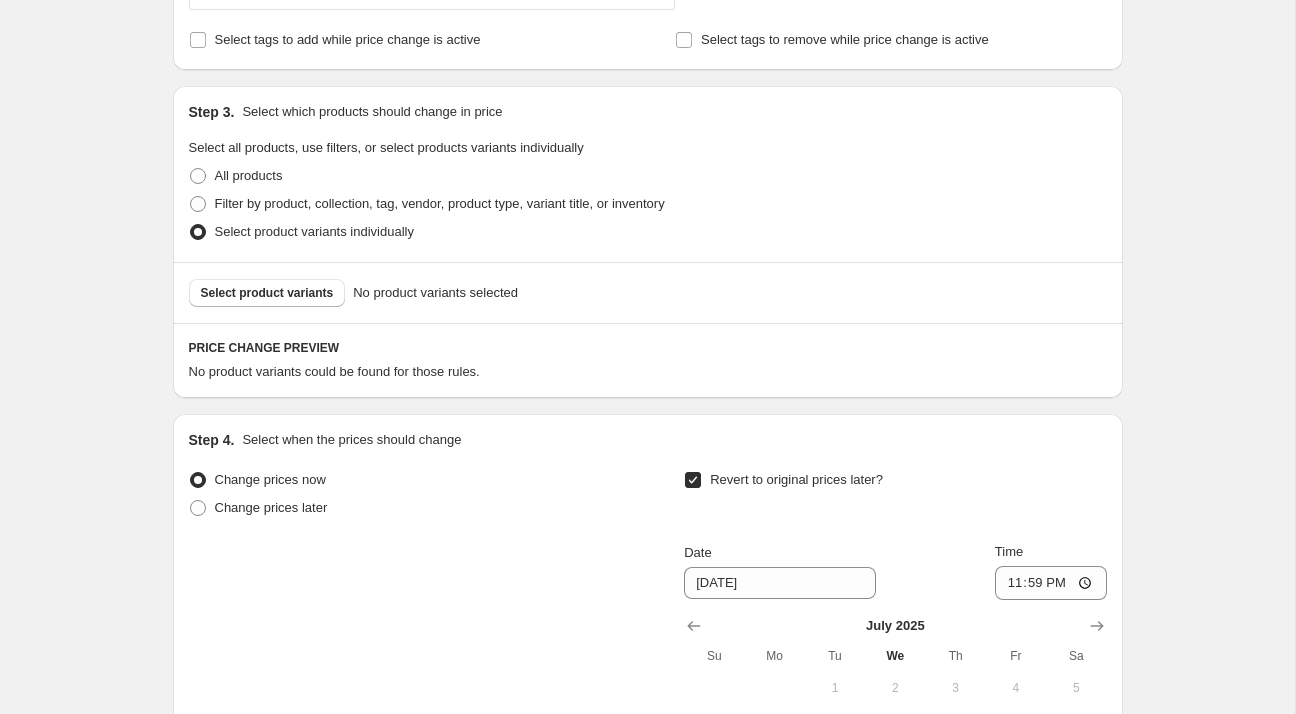click on "Select product variants No   product variants selected" at bounding box center [648, 292] 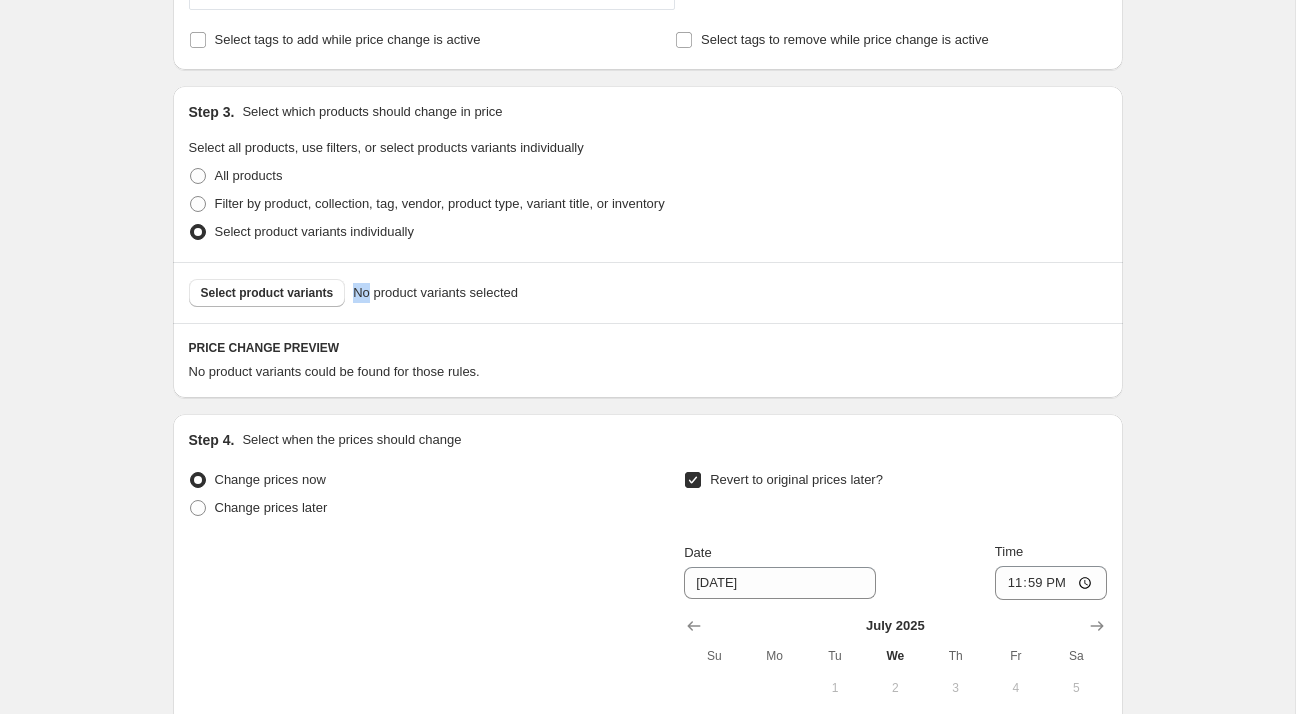 click on "Select product variants No   product variants selected" at bounding box center [648, 292] 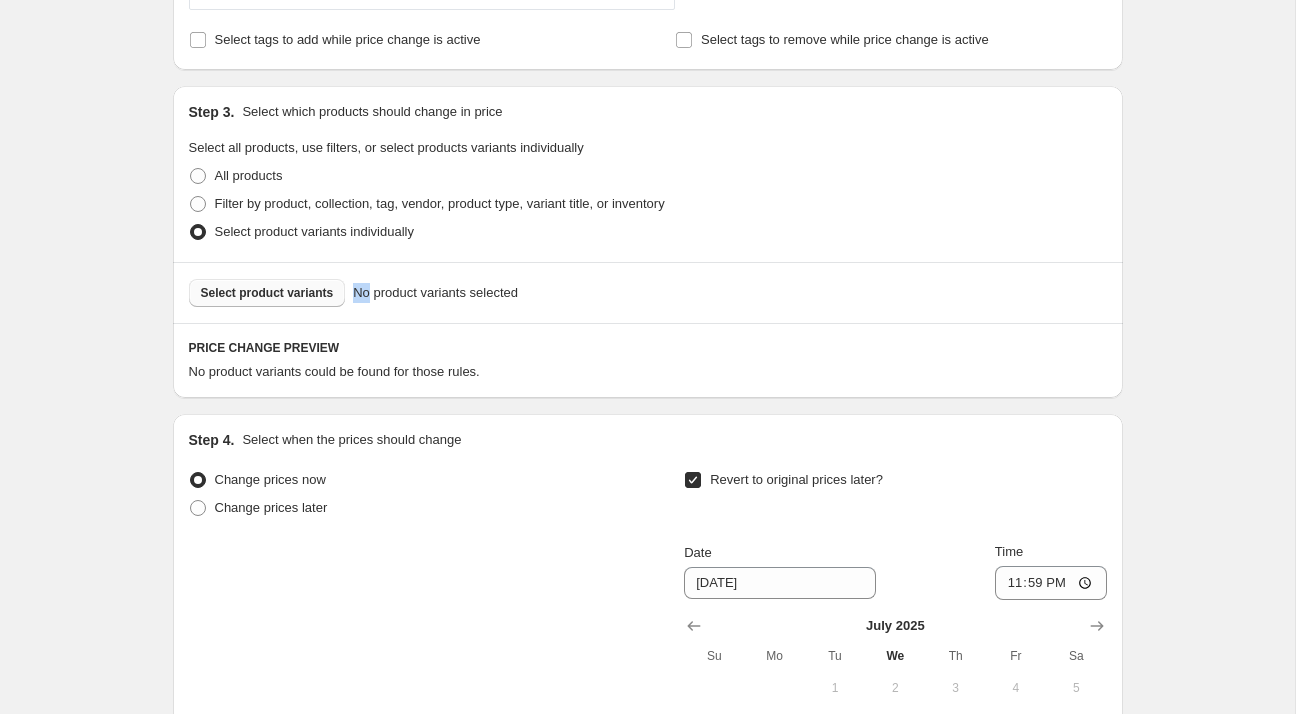 click on "Select product variants" at bounding box center [267, 293] 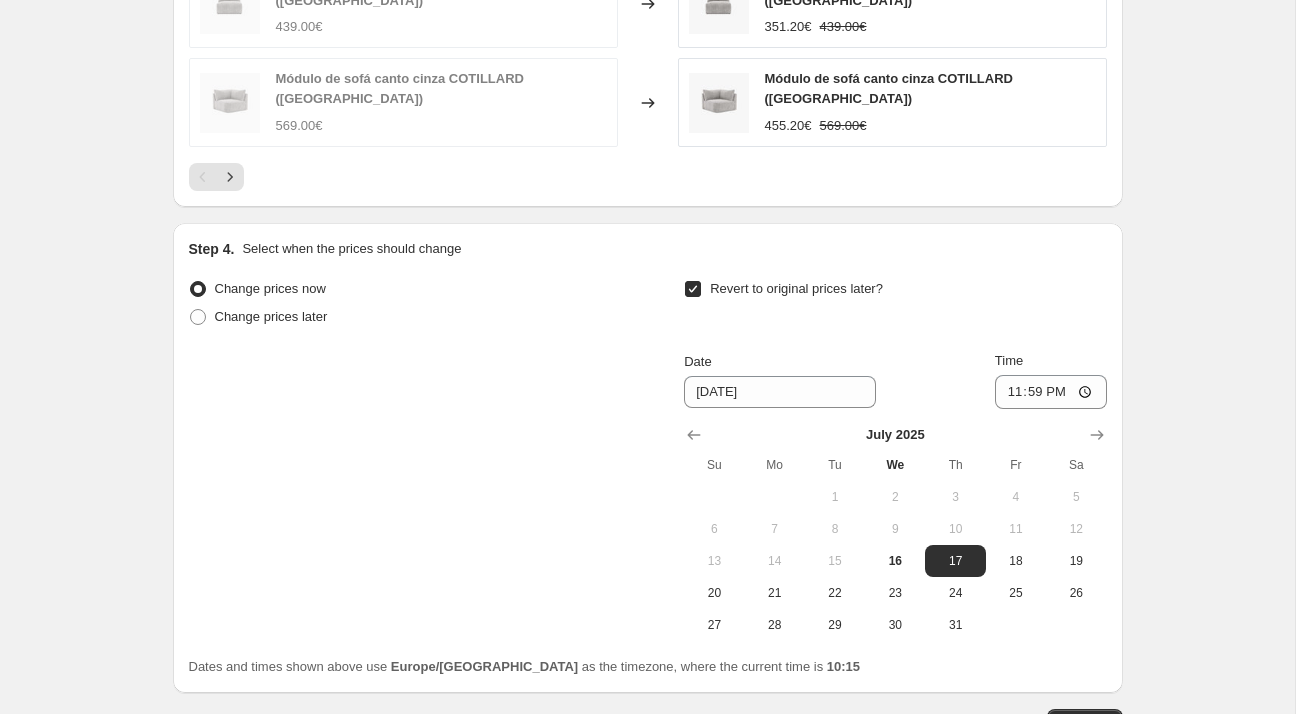 scroll, scrollTop: 1924, scrollLeft: 0, axis: vertical 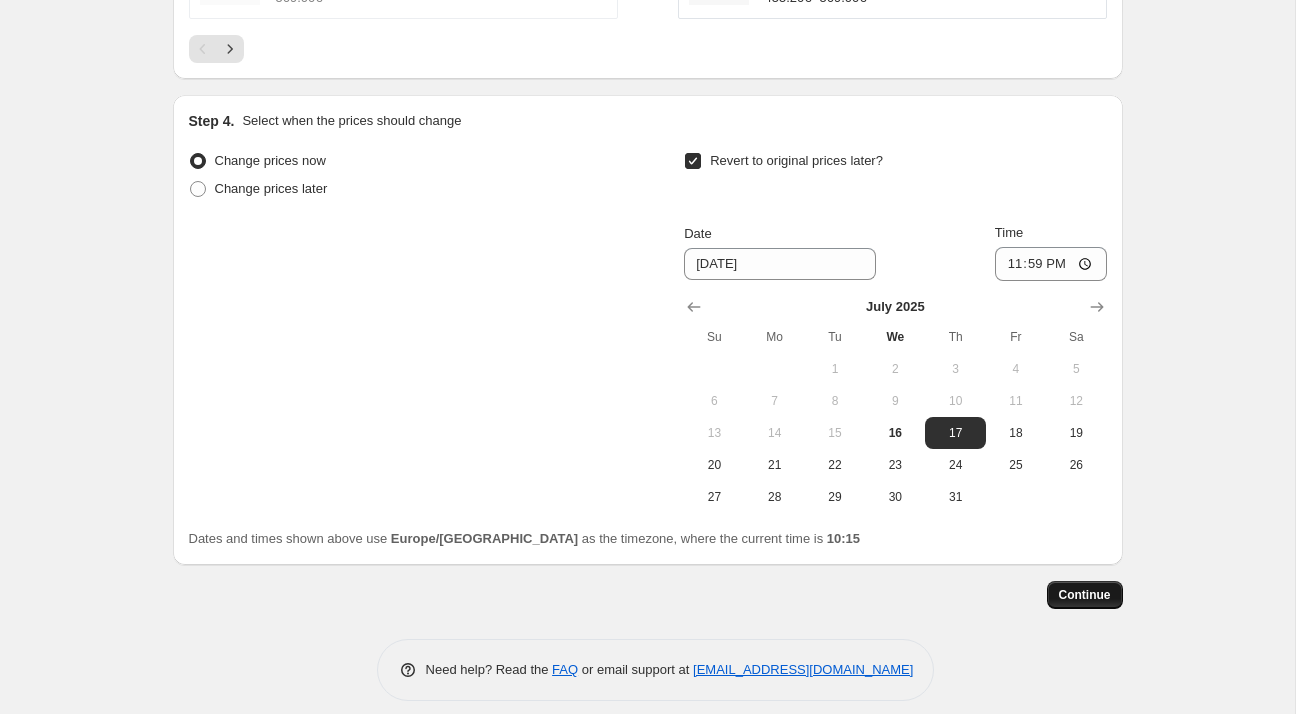click on "Continue" at bounding box center [1085, 595] 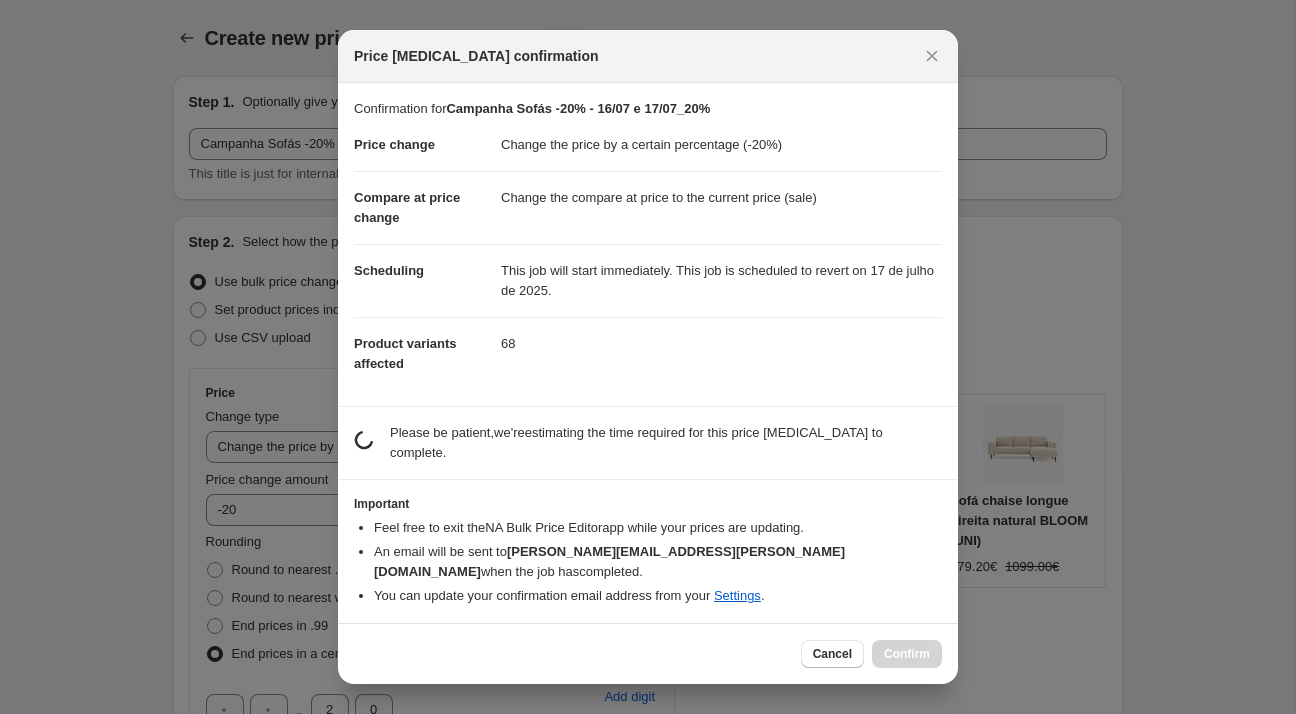 scroll, scrollTop: 0, scrollLeft: 0, axis: both 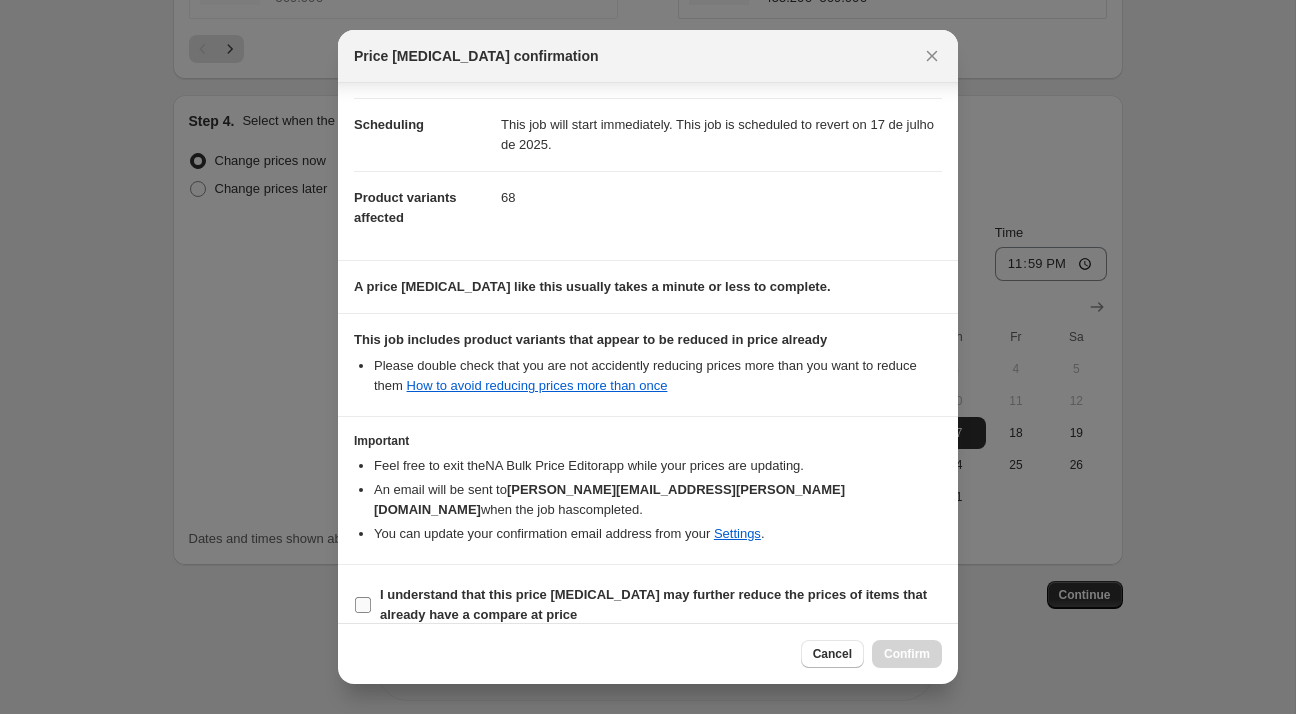 click on "I understand that this price [MEDICAL_DATA] may further reduce the prices of items that already have a compare at price" at bounding box center [653, 604] 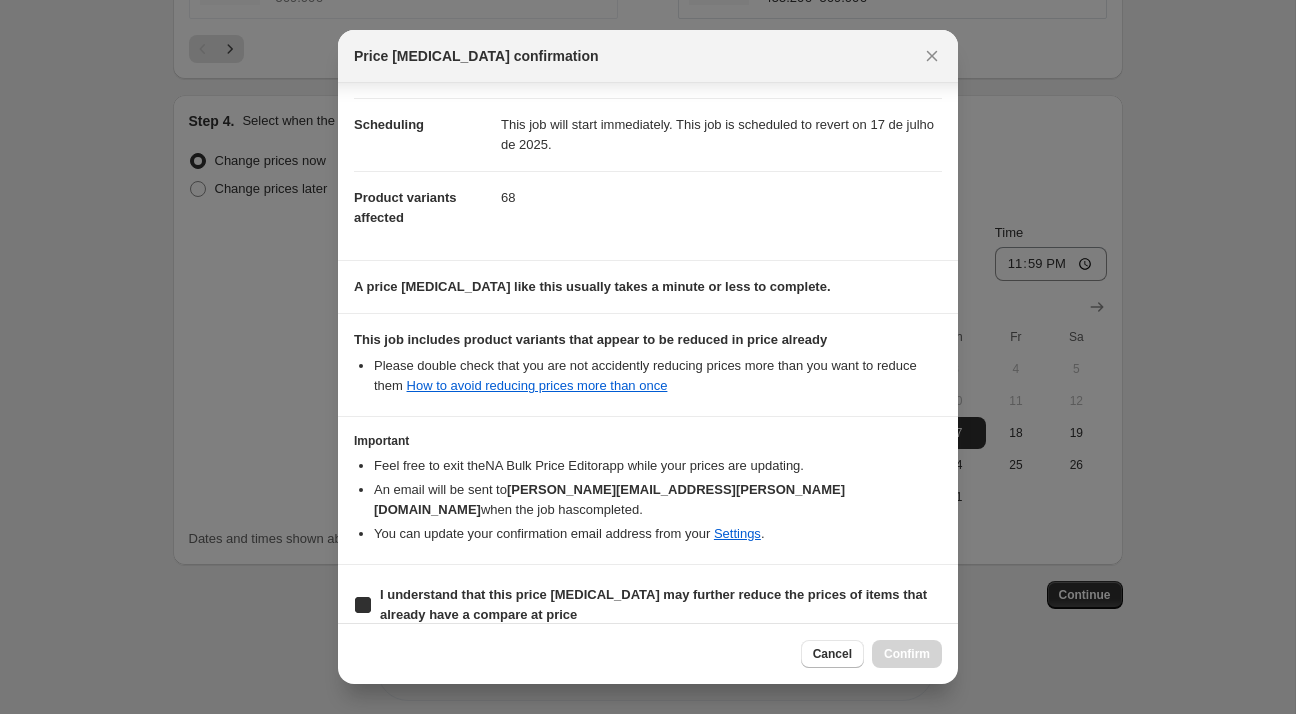 checkbox on "true" 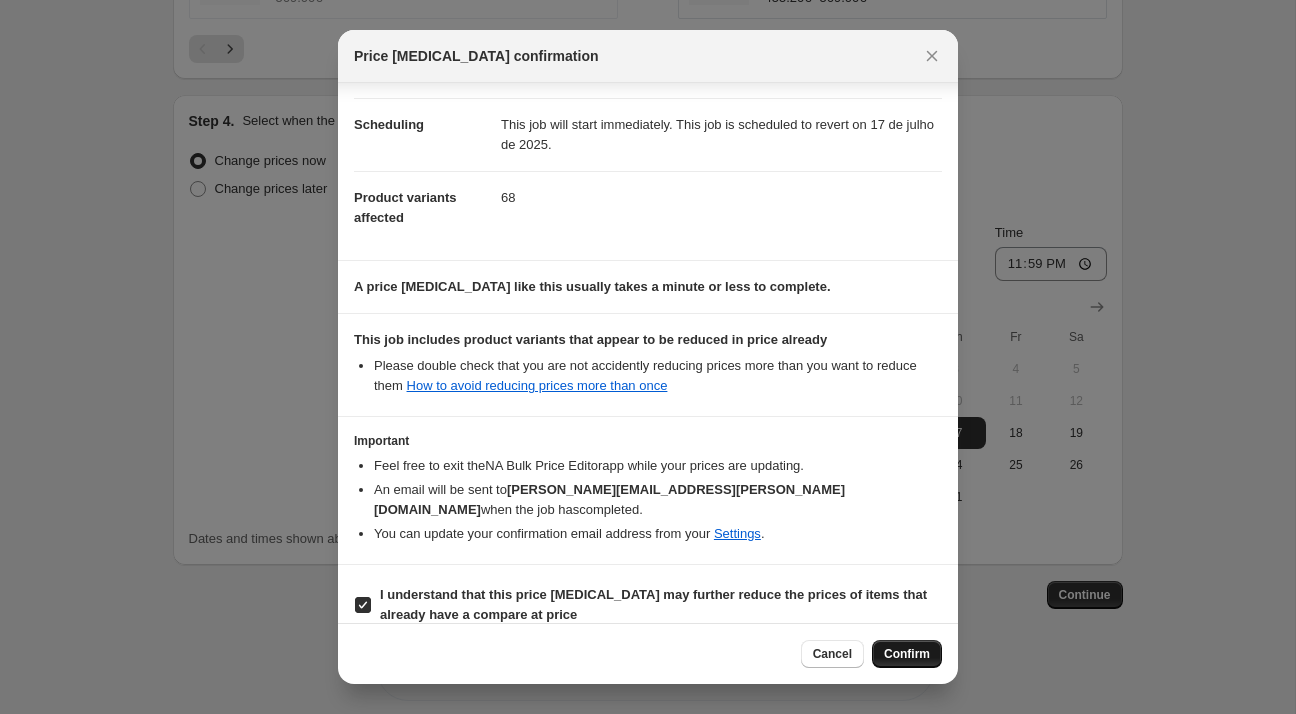 click on "Confirm" at bounding box center (907, 654) 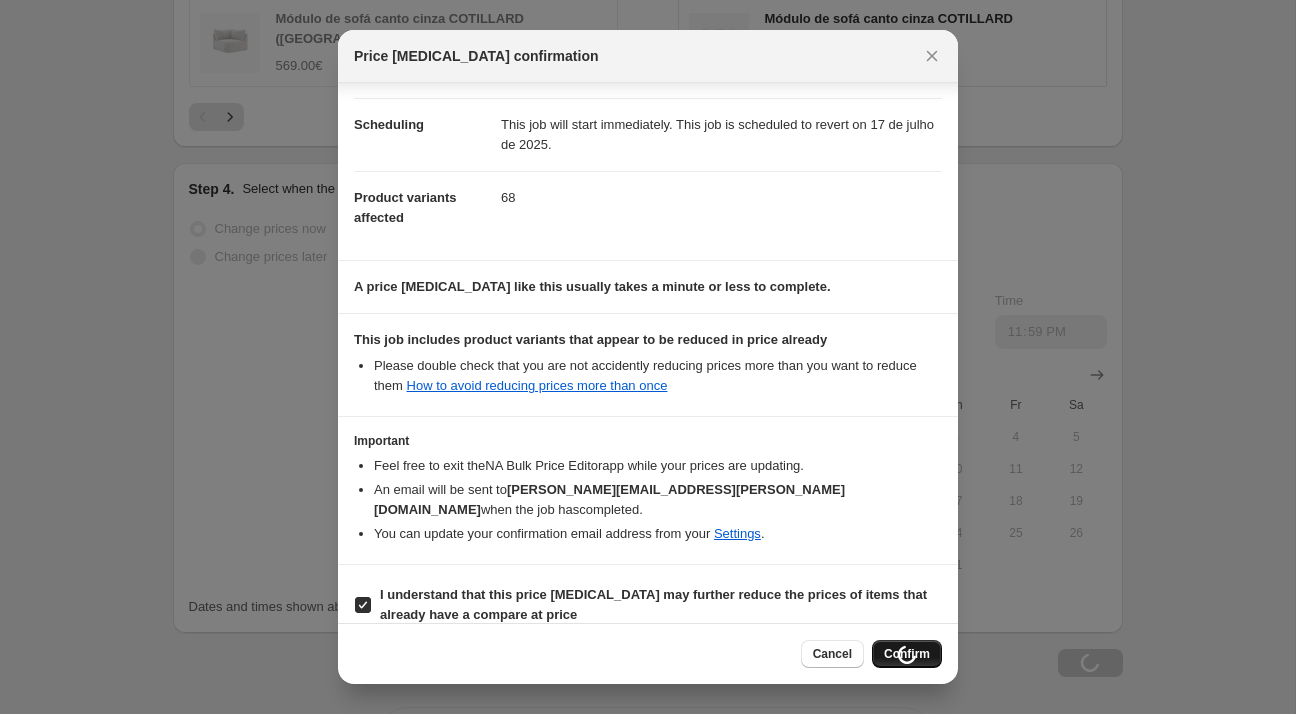 scroll, scrollTop: 1992, scrollLeft: 0, axis: vertical 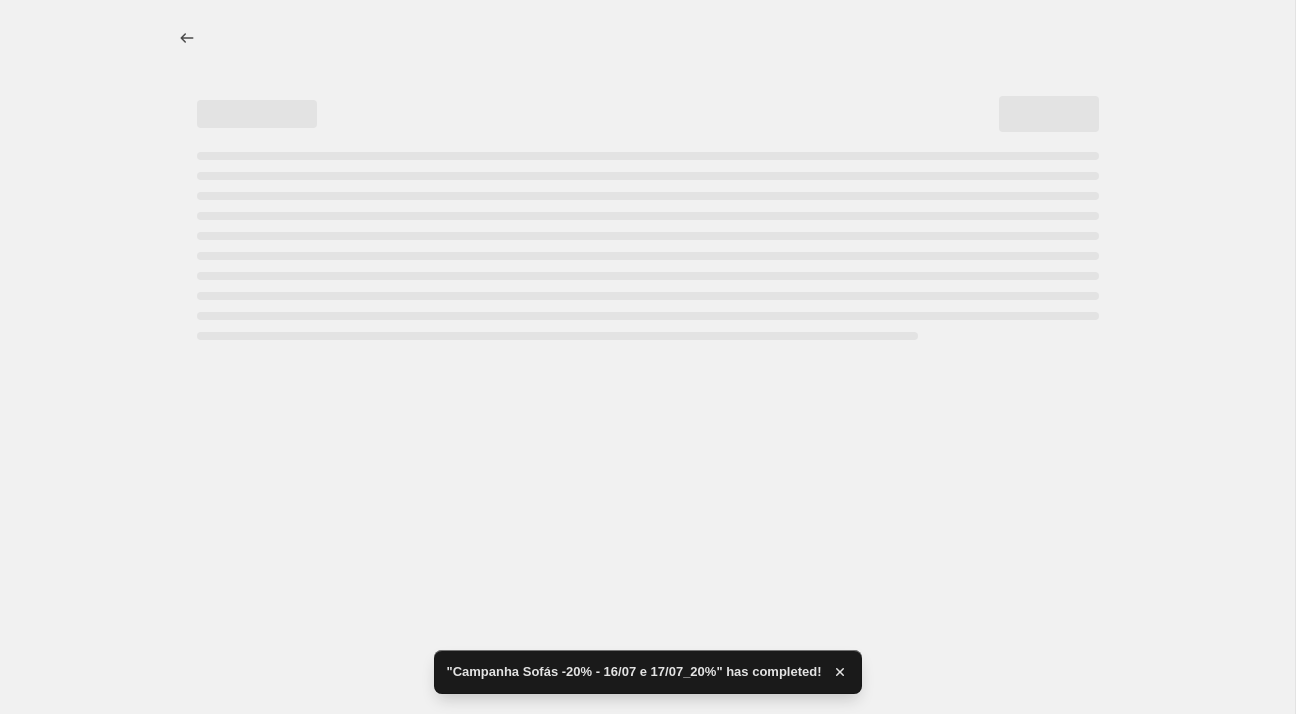 select on "percentage" 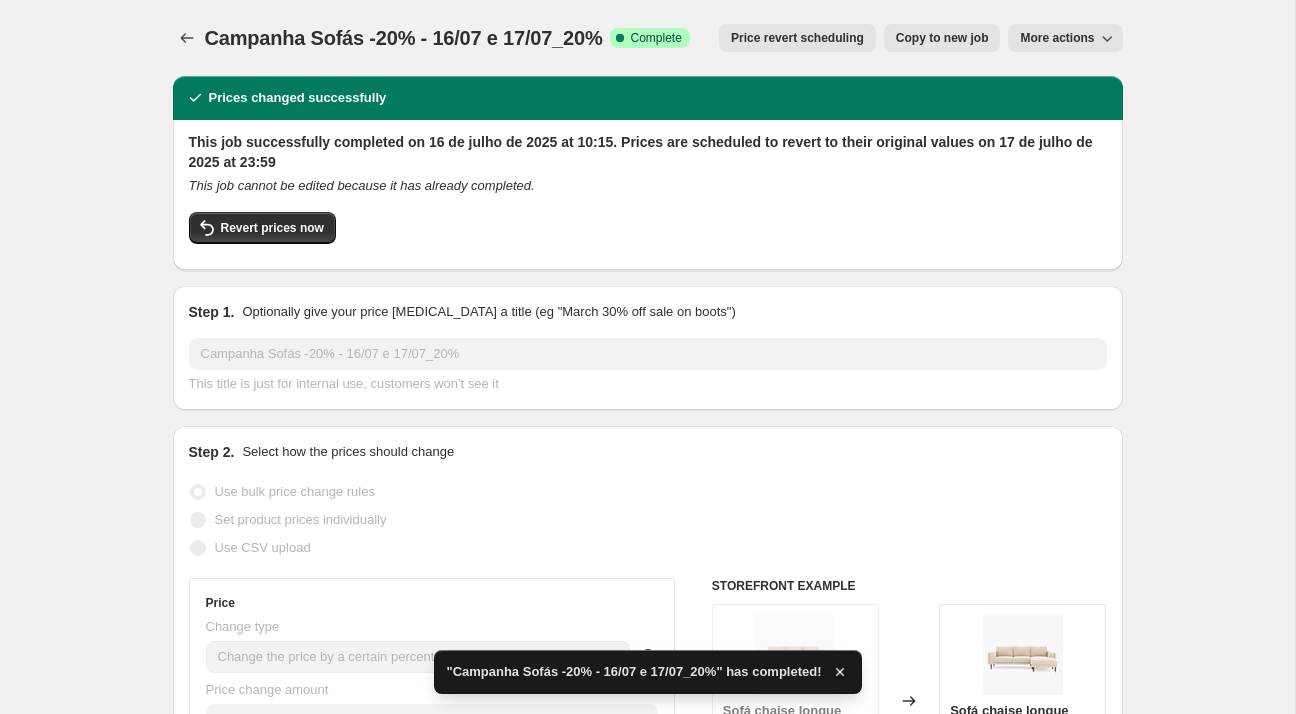 click on "Campanha Sofás -20% - 16/07 e 17/07_20%. This page is ready Campanha Sofás -20% - 16/07 e 17/07_20% Success Complete Complete Price revert scheduling Copy to new job Export Recap CSV Delete job More actions Price revert scheduling Copy to new job More actions Prices changed successfully This job successfully completed on 16 de julho de 2025 at 10:15. Prices are scheduled to revert to their original values on 17 de julho de 2025 at 23:59 This job cannot be edited because it has already completed. Revert prices now Step 1. Optionally give your price [MEDICAL_DATA] a title (eg "March 30% off sale on boots") Campanha Sofás -20% - 16/07 e 17/07_20% This title is just for internal use, customers won't see it Step 2. Select how the prices should change Use bulk price change rules Set product prices individually Use CSV upload Price Change type Change the price to a certain amount Change the price by a certain amount Change the price by a certain percentage Don't change the price Change price to certain cost margin ." at bounding box center [648, 1348] 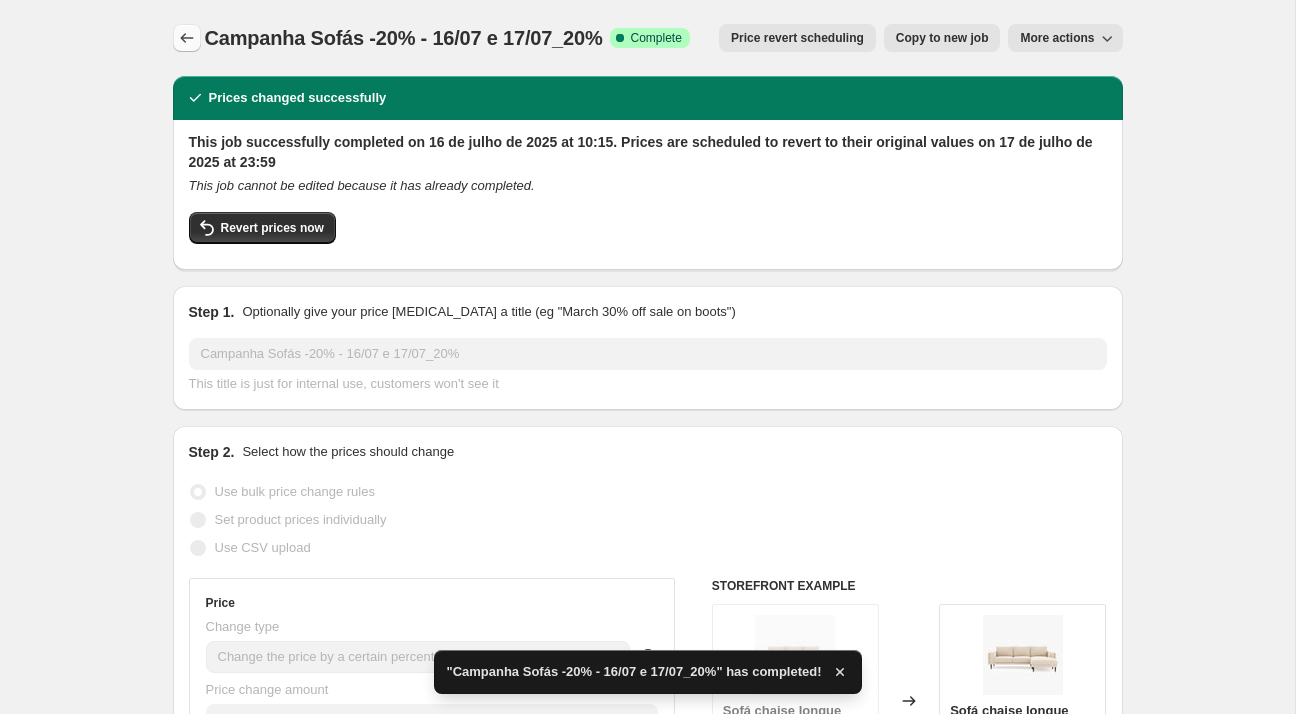 click 